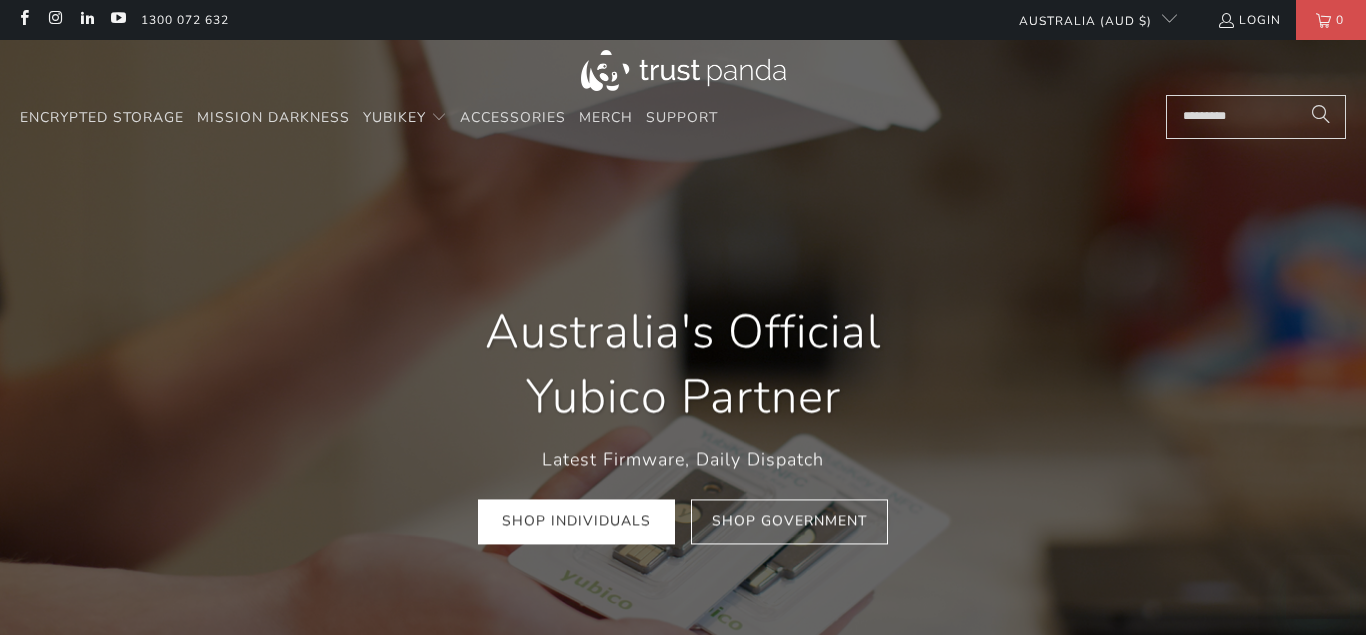 scroll, scrollTop: 0, scrollLeft: 0, axis: both 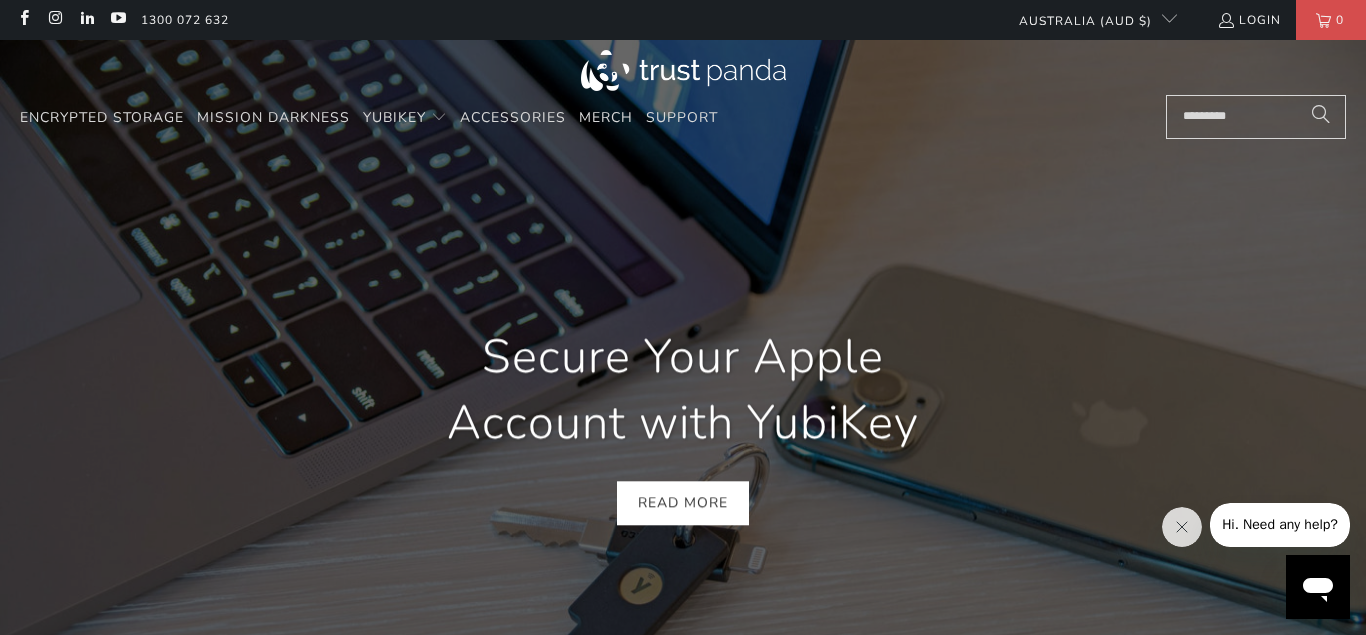 click 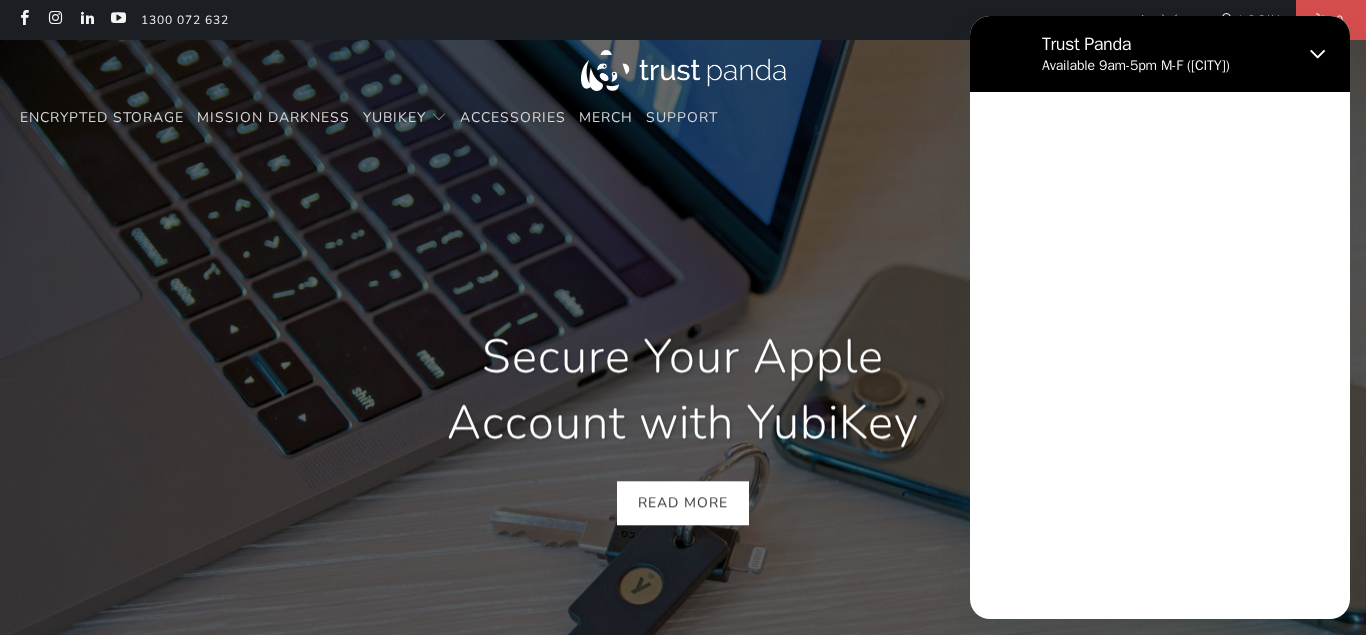 scroll, scrollTop: 0, scrollLeft: 0, axis: both 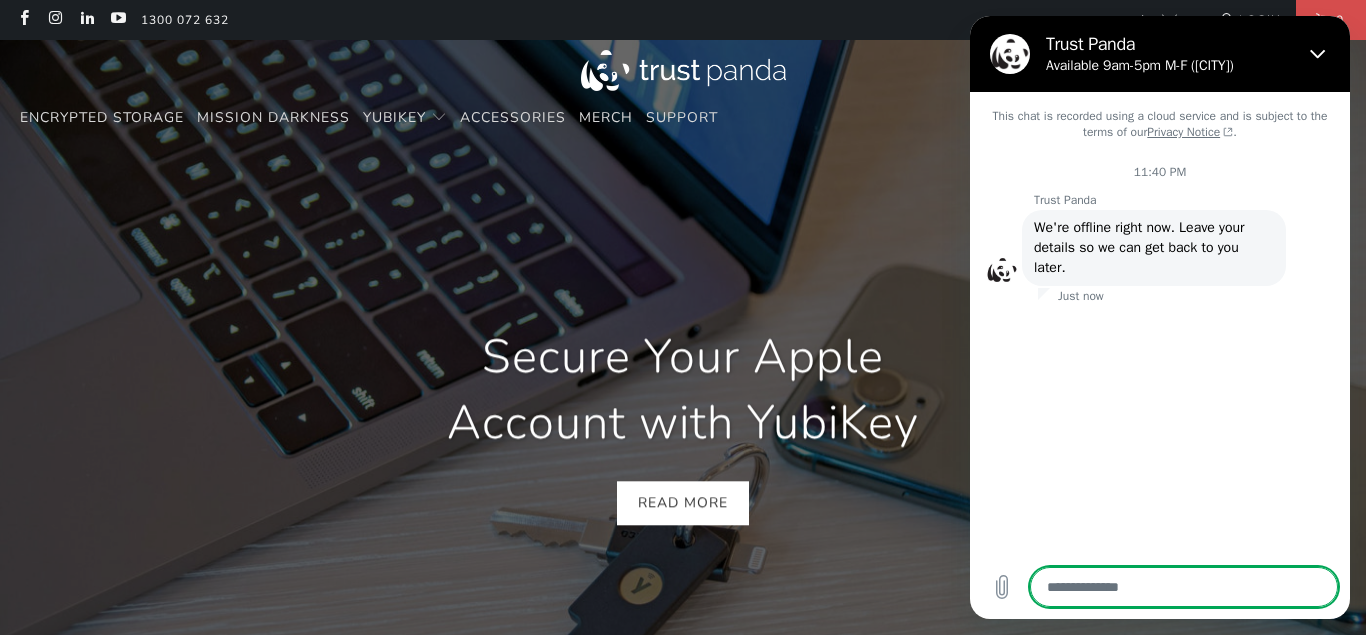 type on "*" 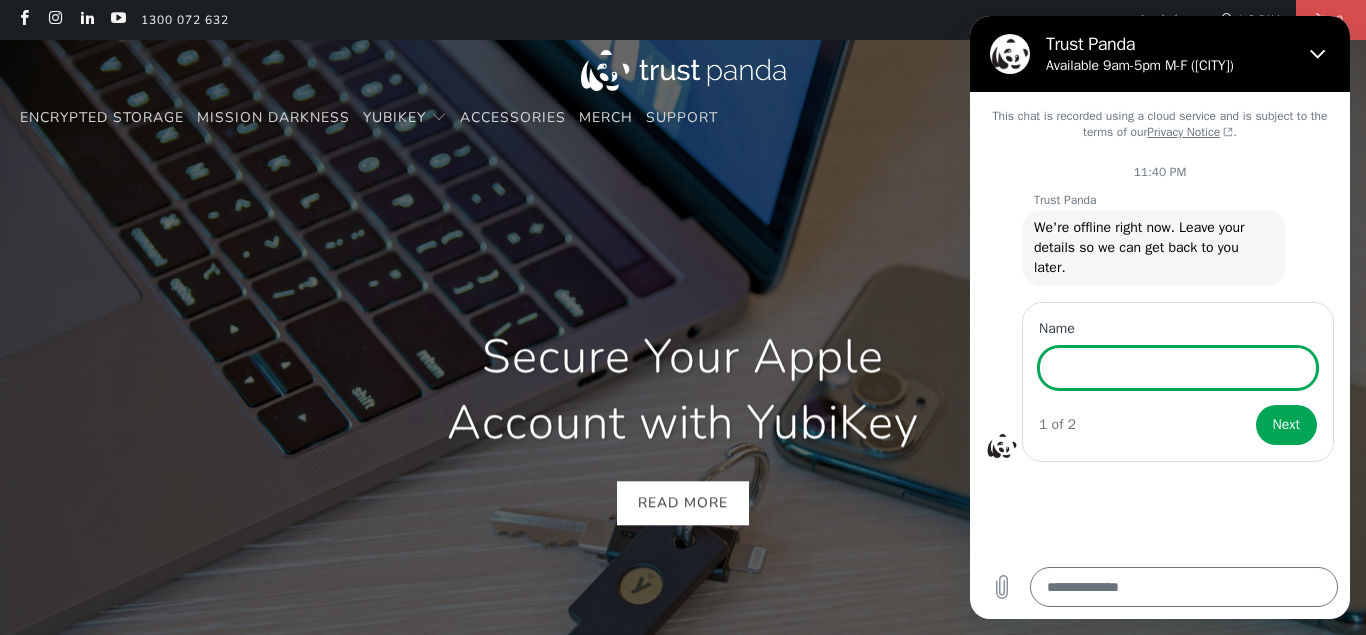 scroll, scrollTop: 0, scrollLeft: 498, axis: horizontal 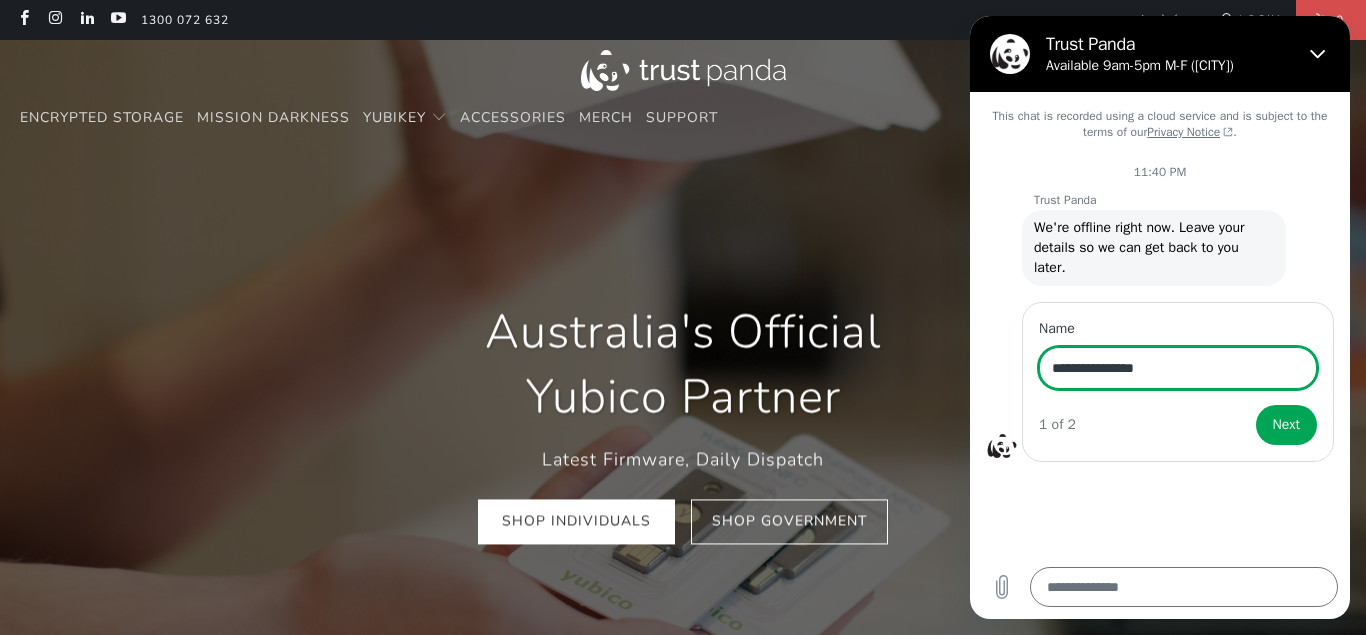 type on "**********" 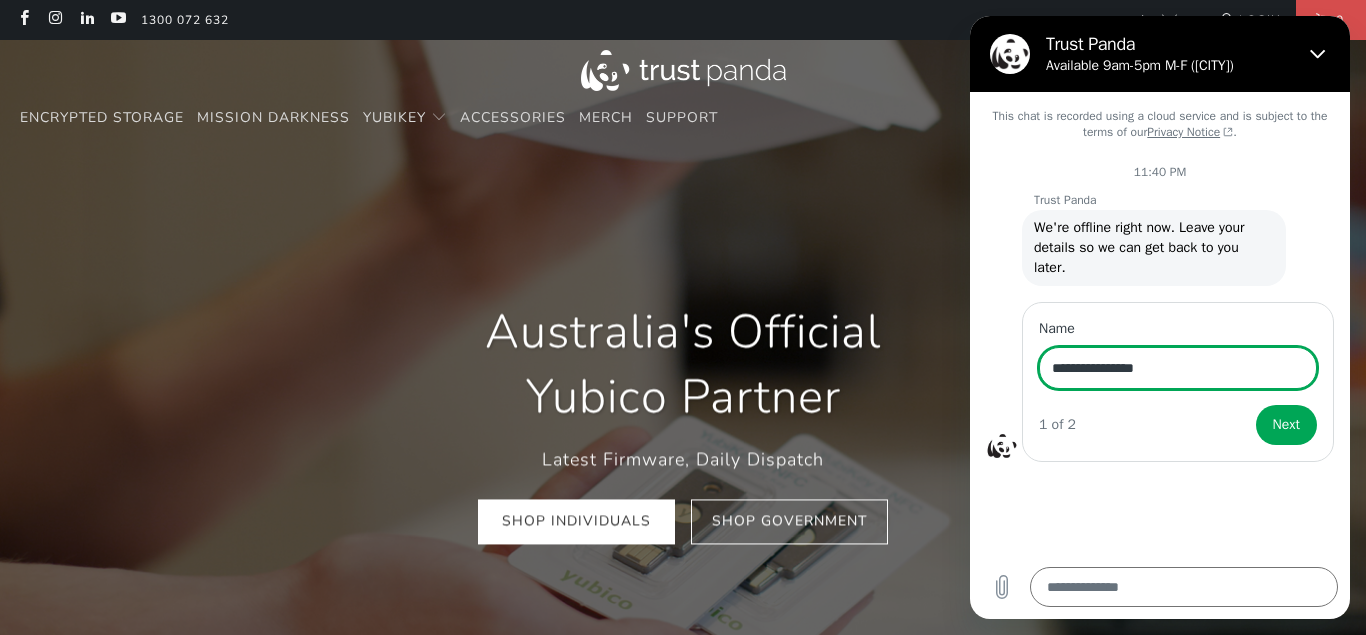 click on "Next" at bounding box center [1286, 425] 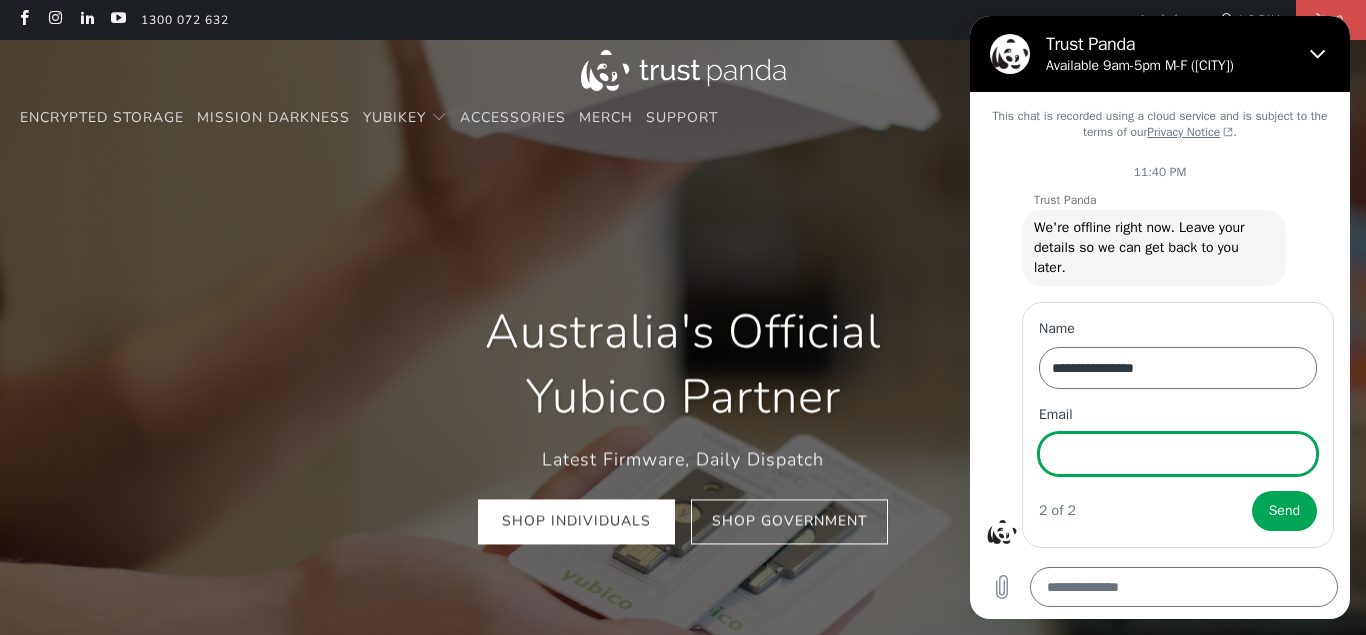 type on "*" 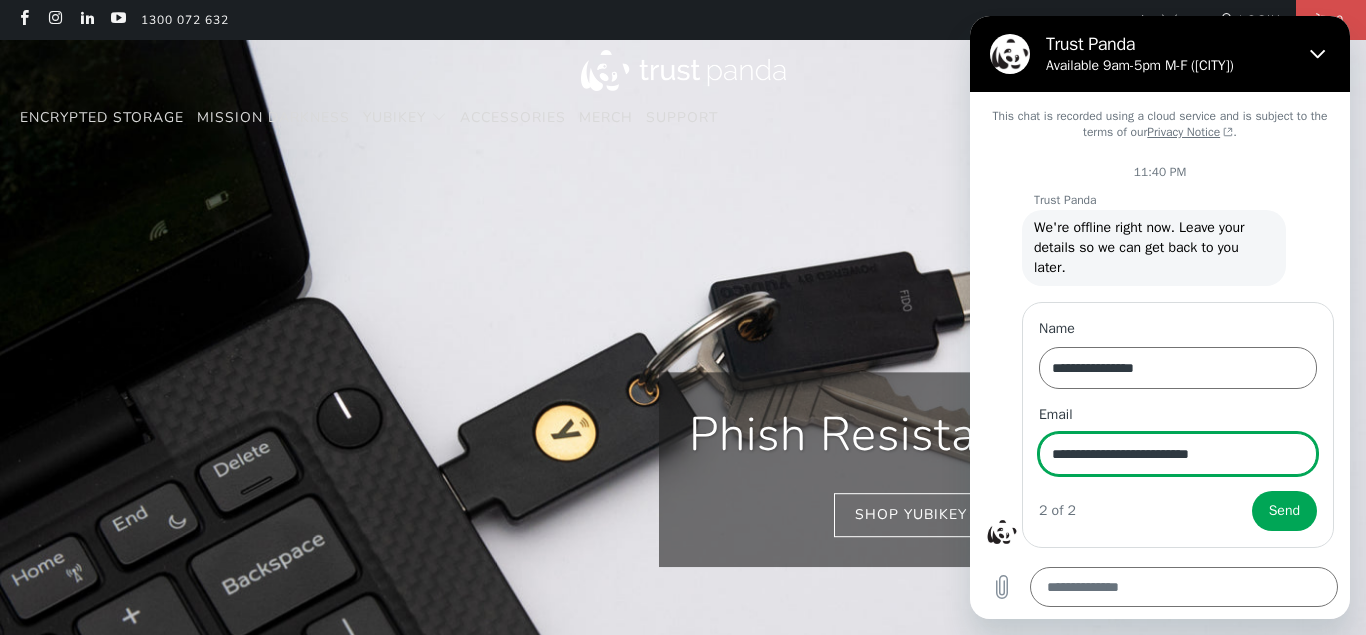 scroll, scrollTop: 0, scrollLeft: 996, axis: horizontal 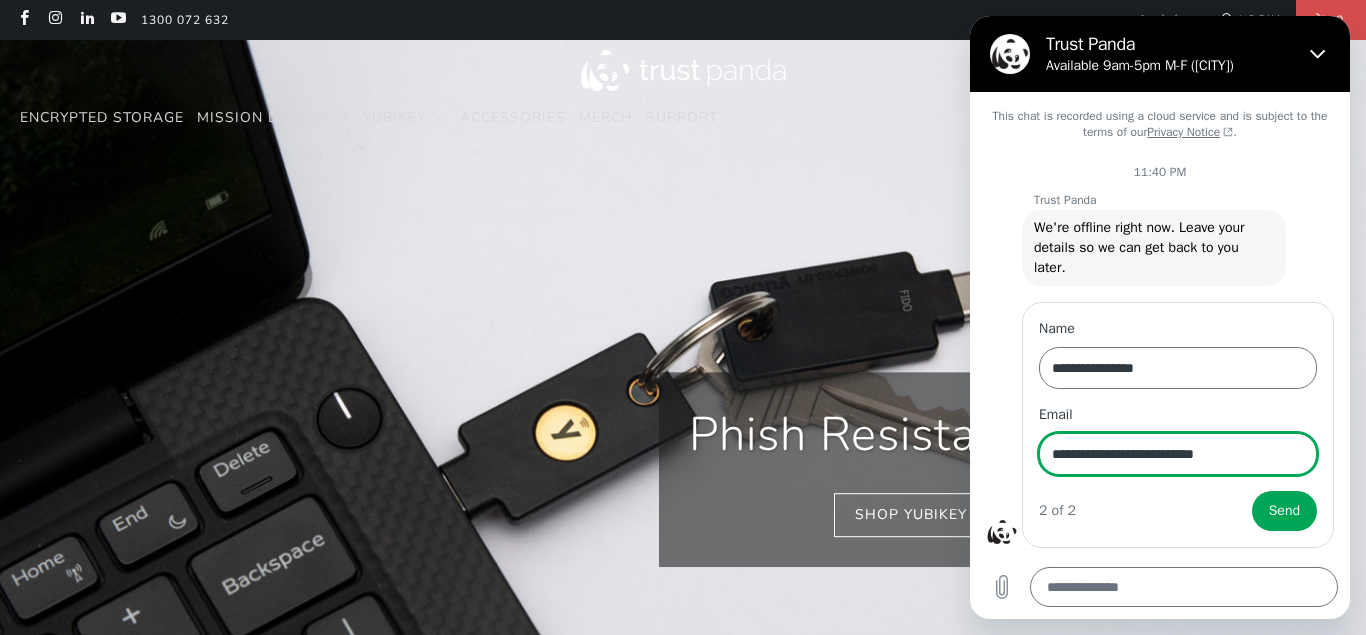 type on "**********" 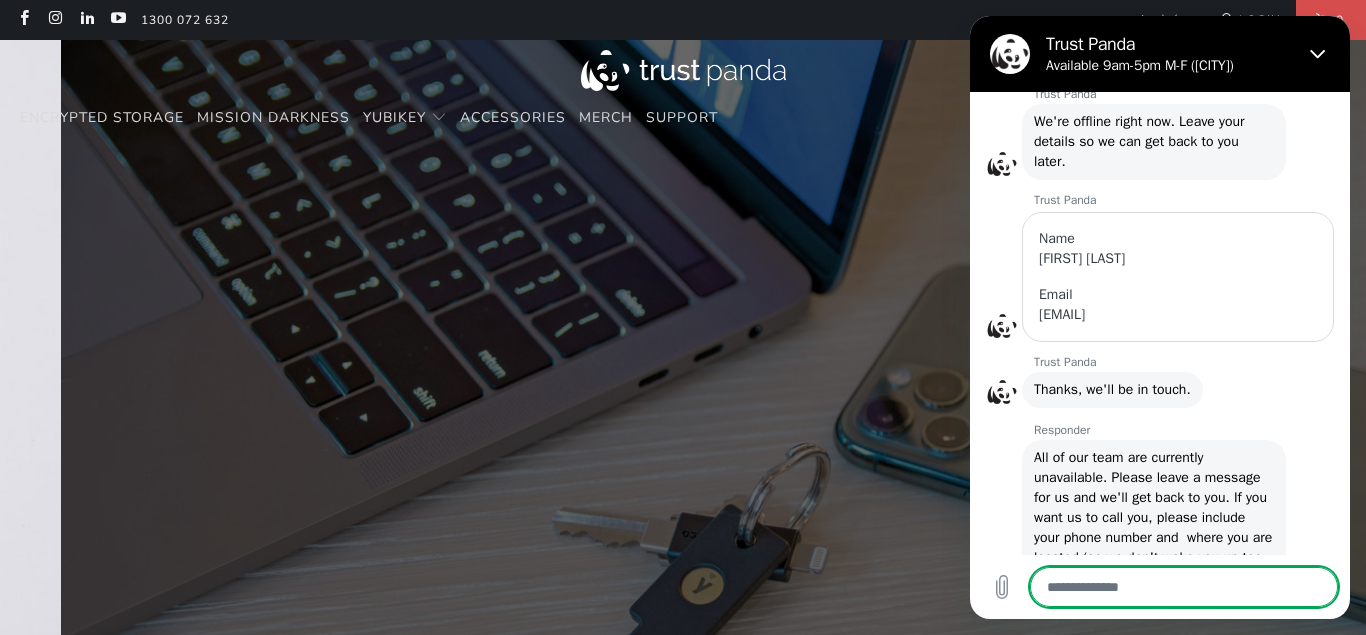type on "*" 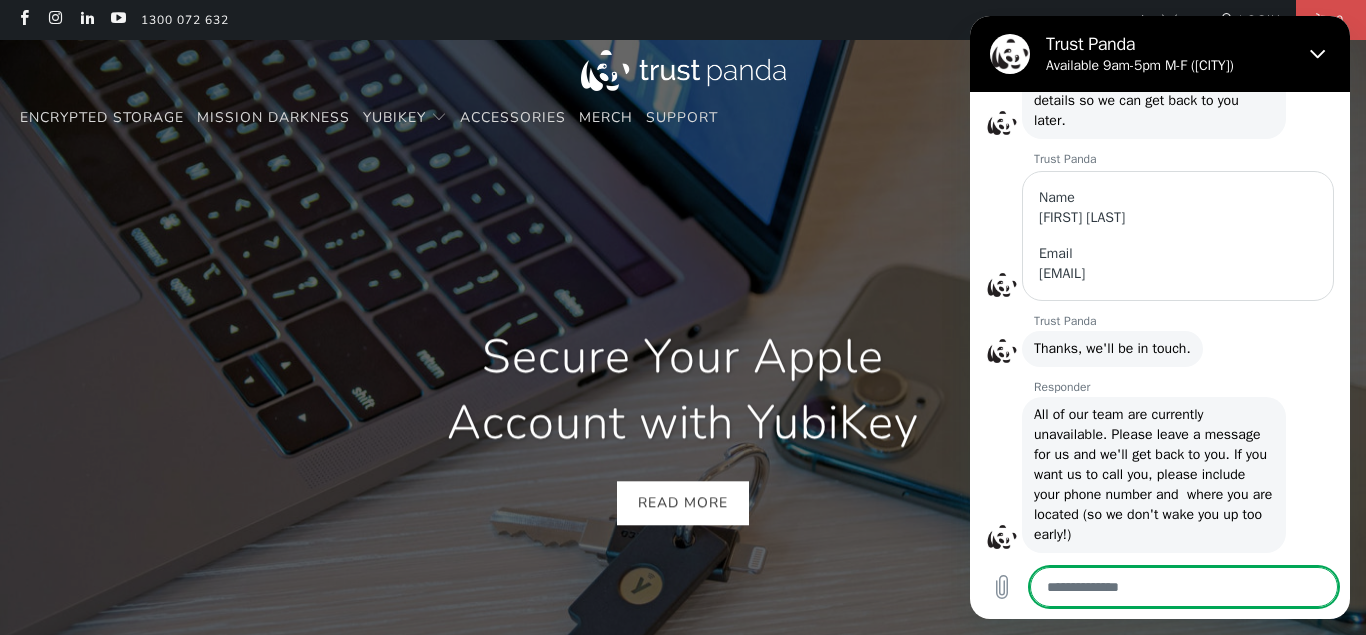 scroll, scrollTop: 148, scrollLeft: 0, axis: vertical 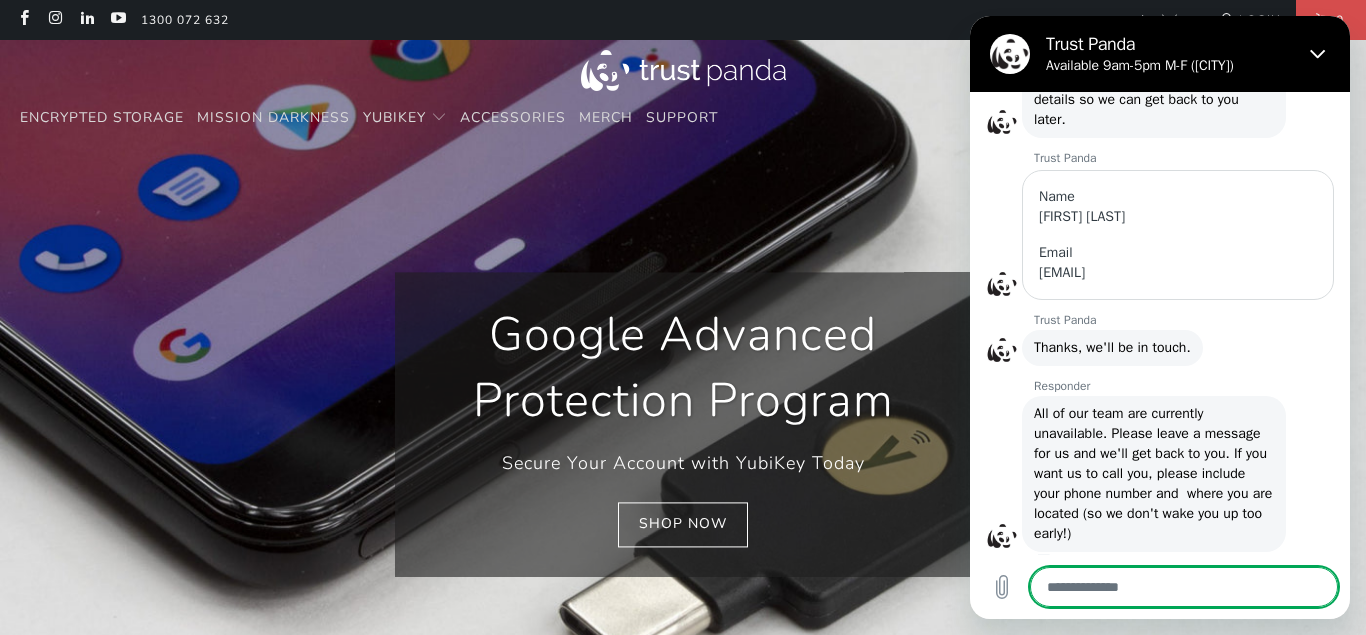 click at bounding box center (1184, 587) 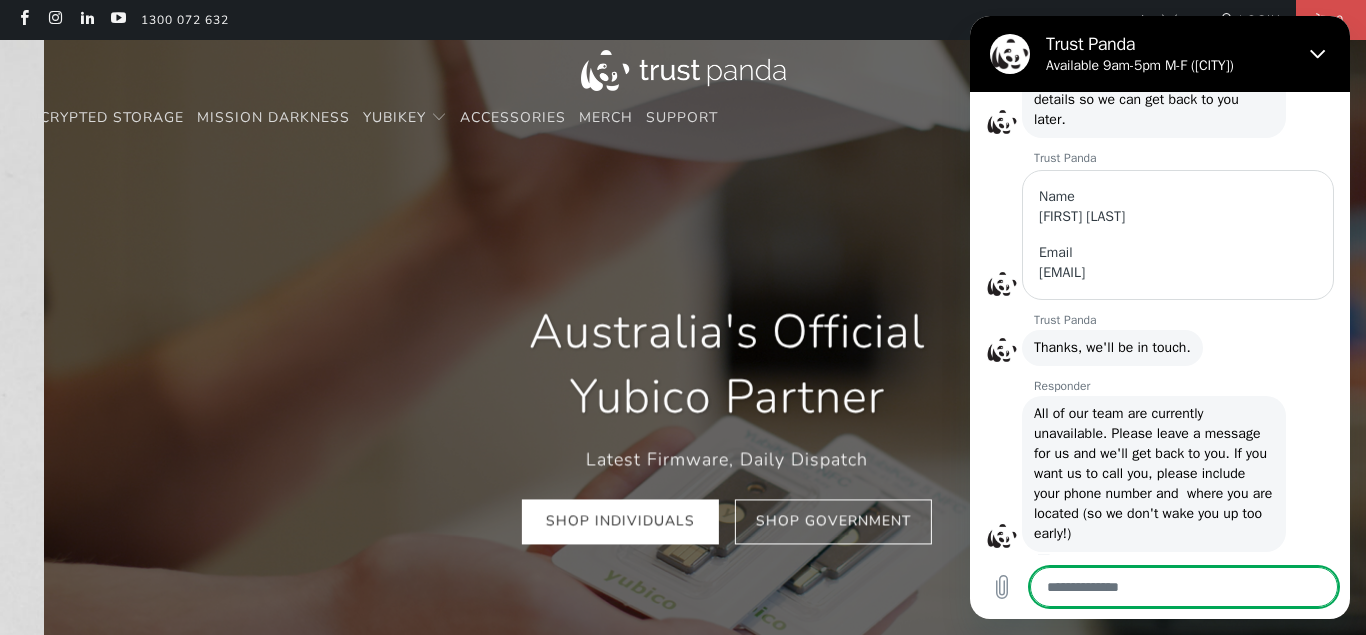 scroll, scrollTop: 0, scrollLeft: 2241, axis: horizontal 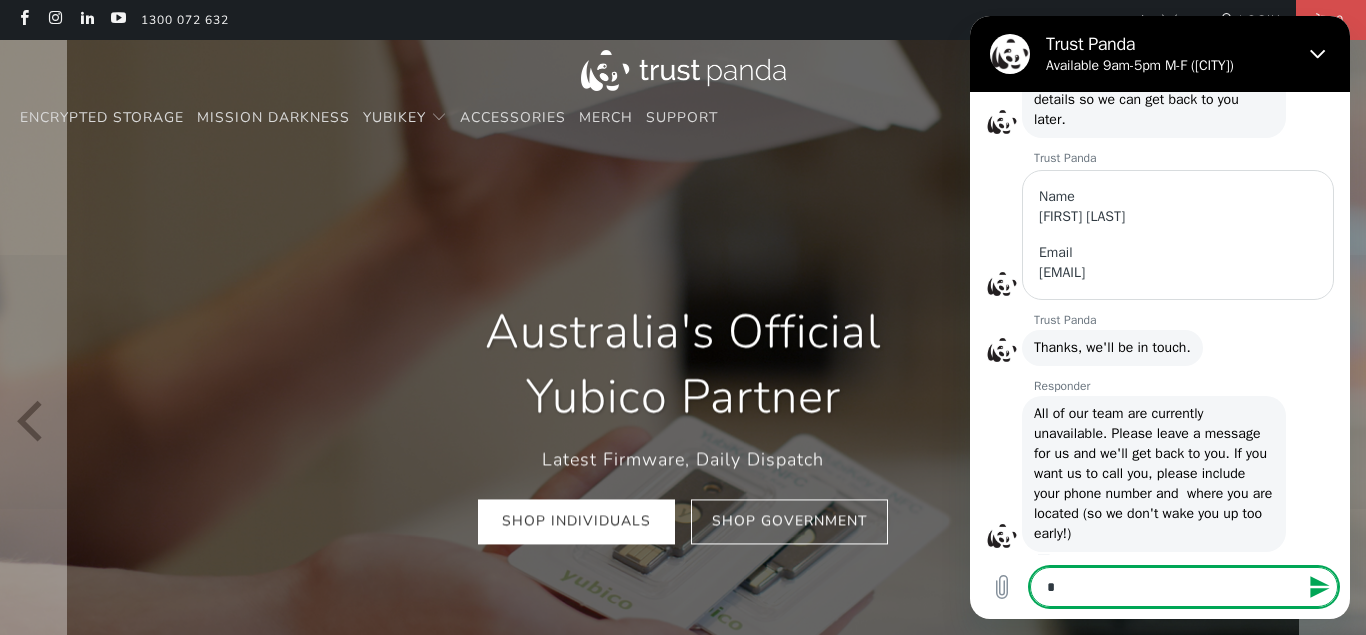 type on "**" 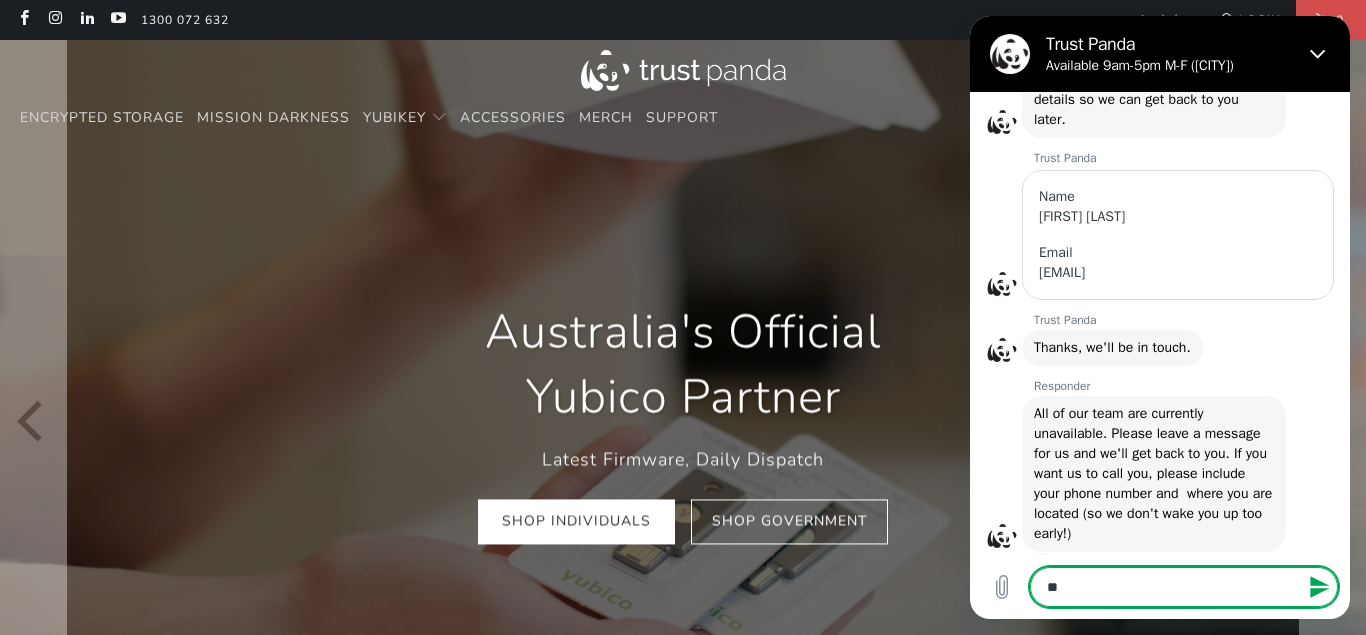 type on "***" 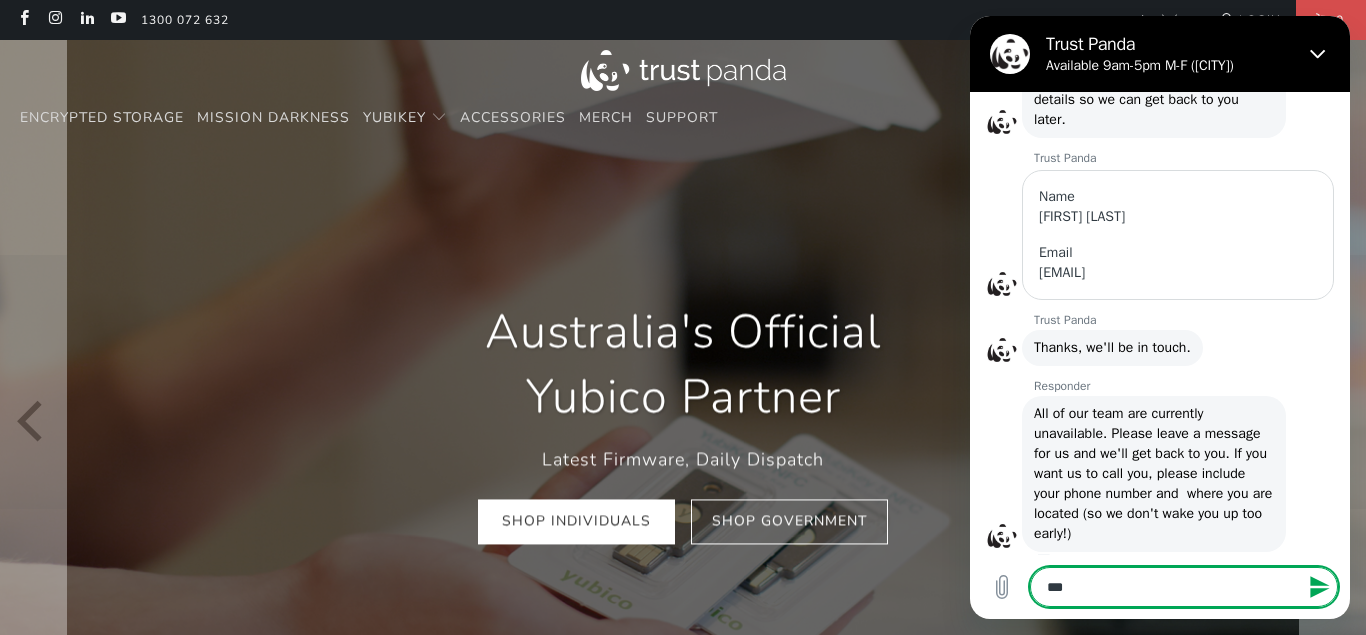 scroll, scrollTop: 0, scrollLeft: 2490, axis: horizontal 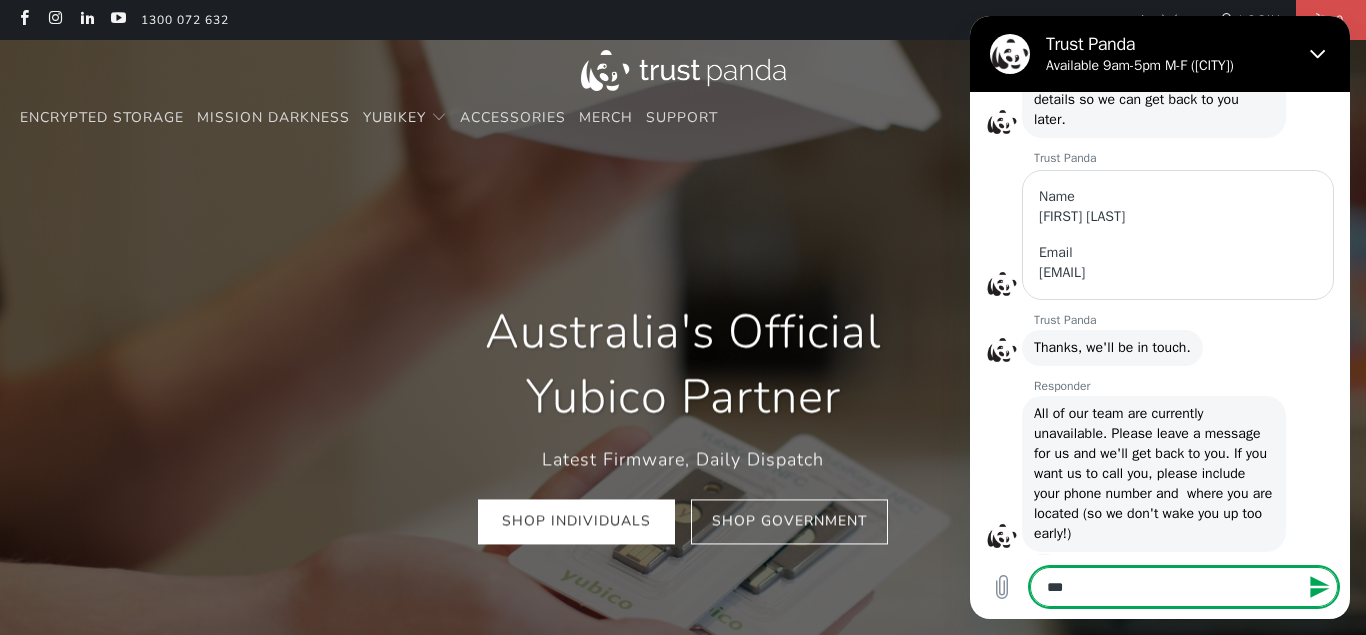 type on "**" 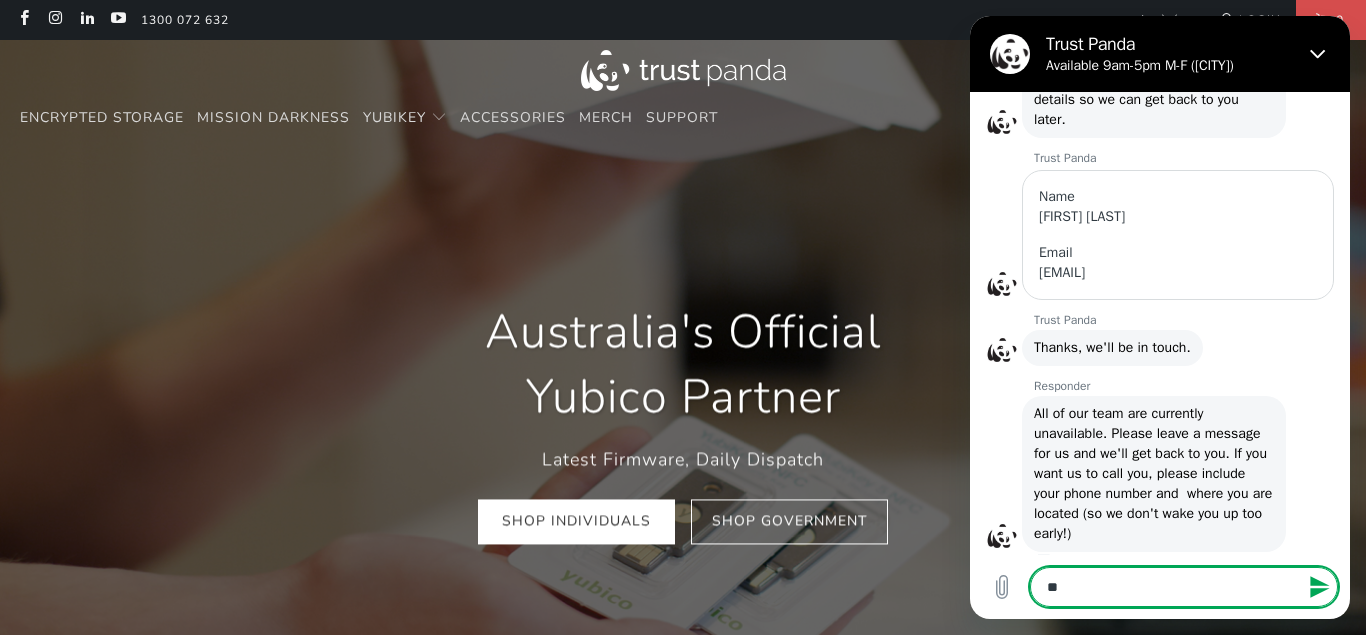 type on "*" 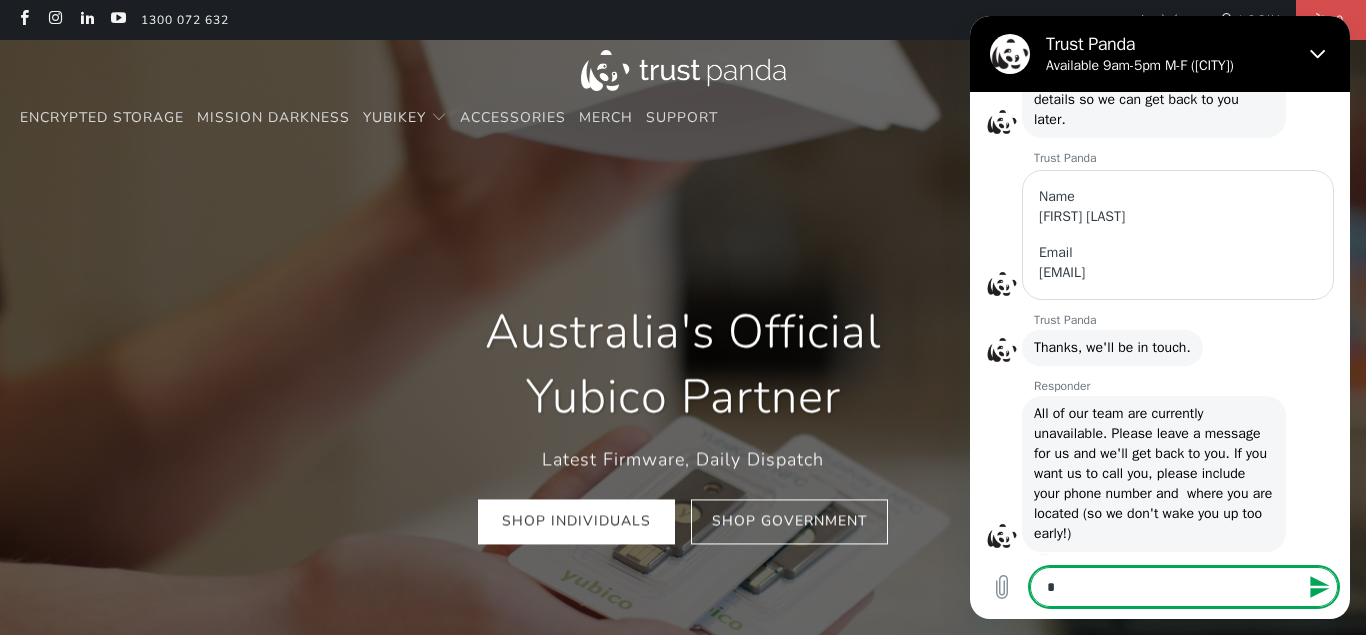 type 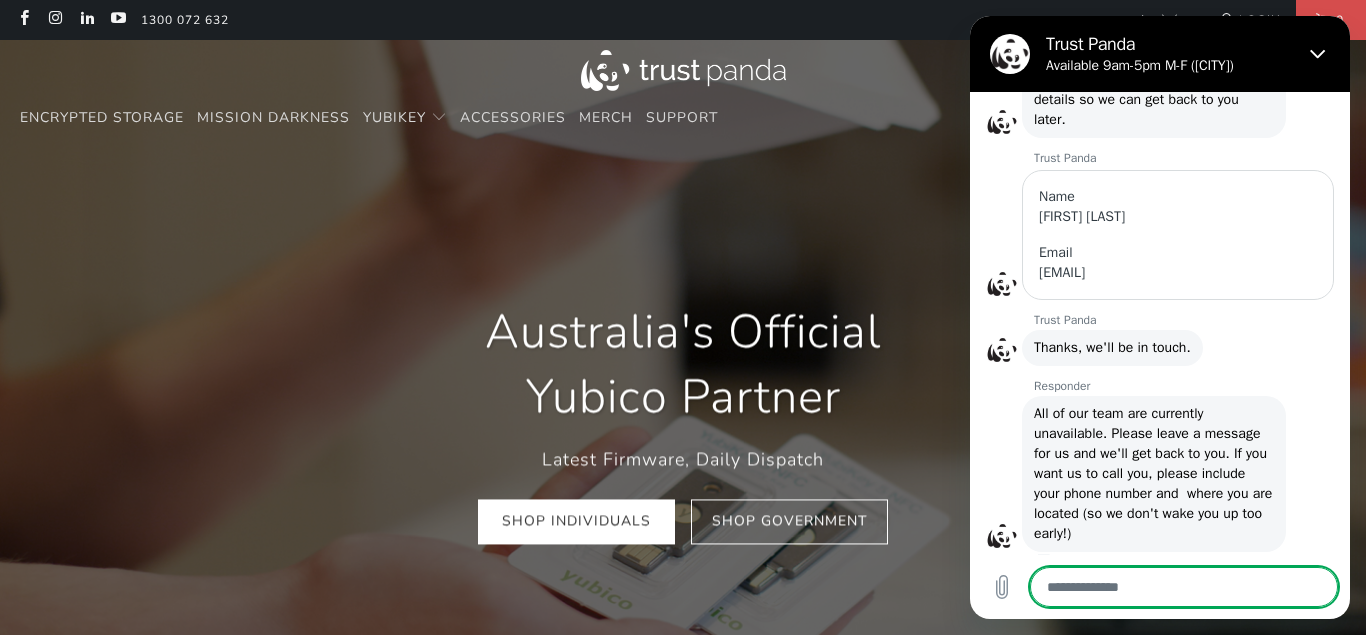 type on "*" 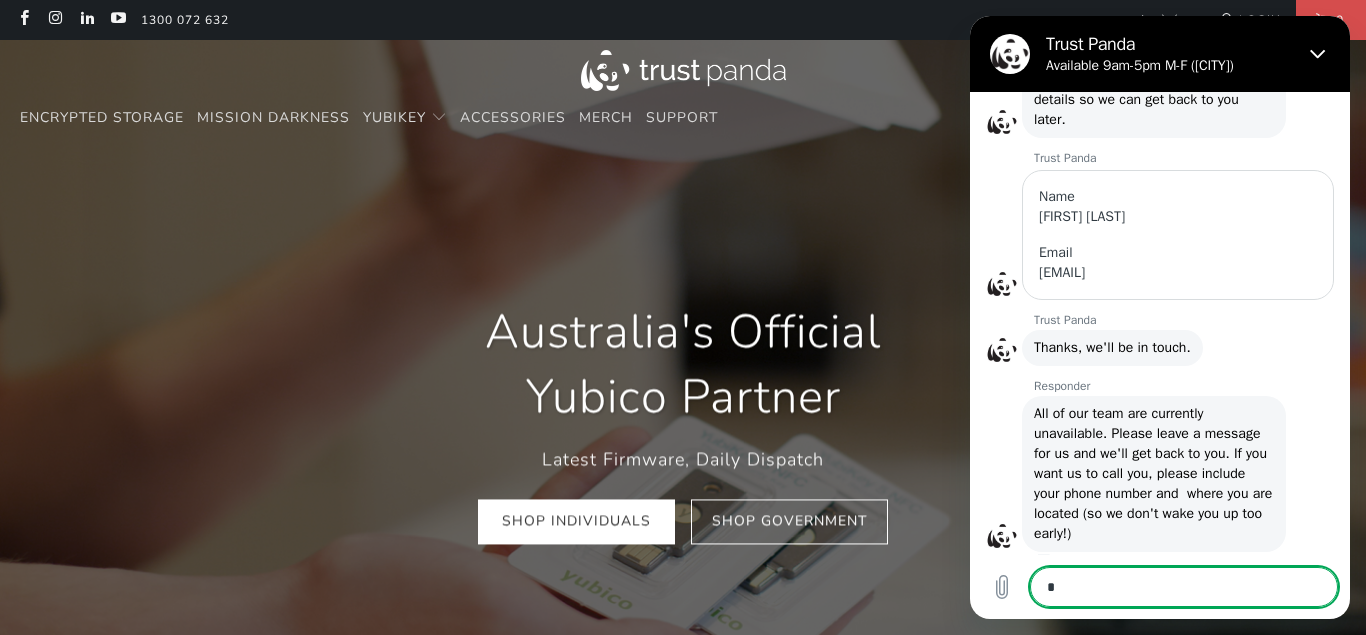 type on "**" 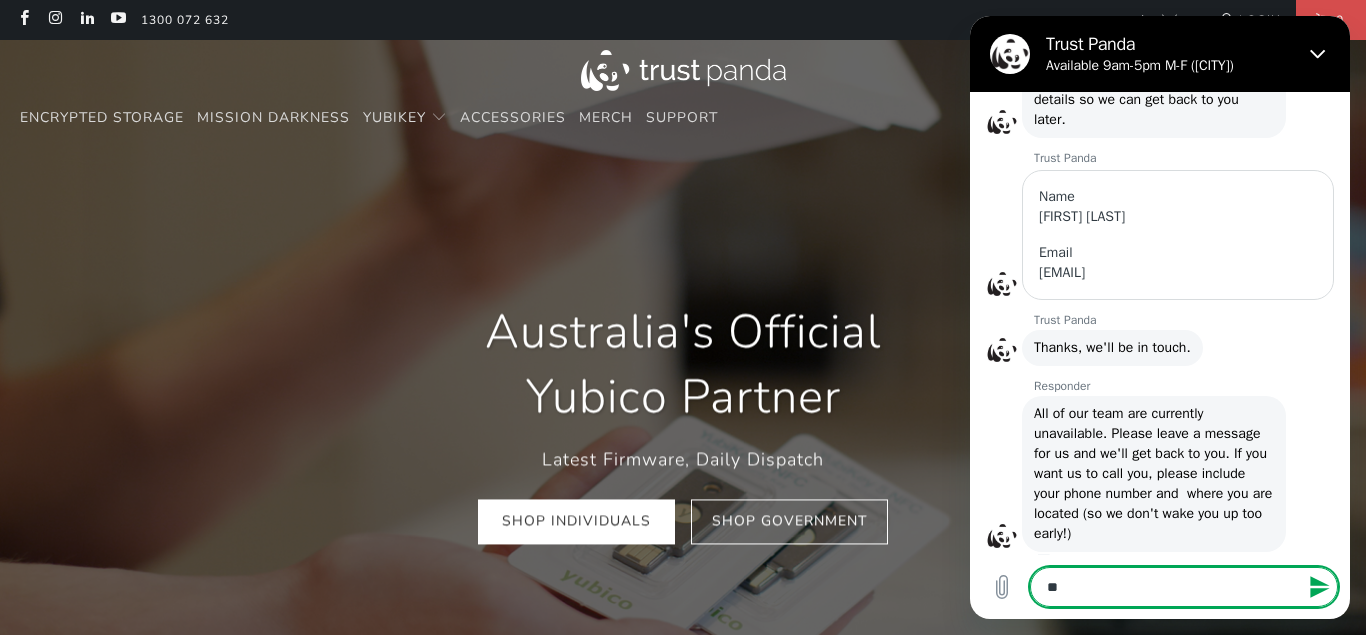 type on "***" 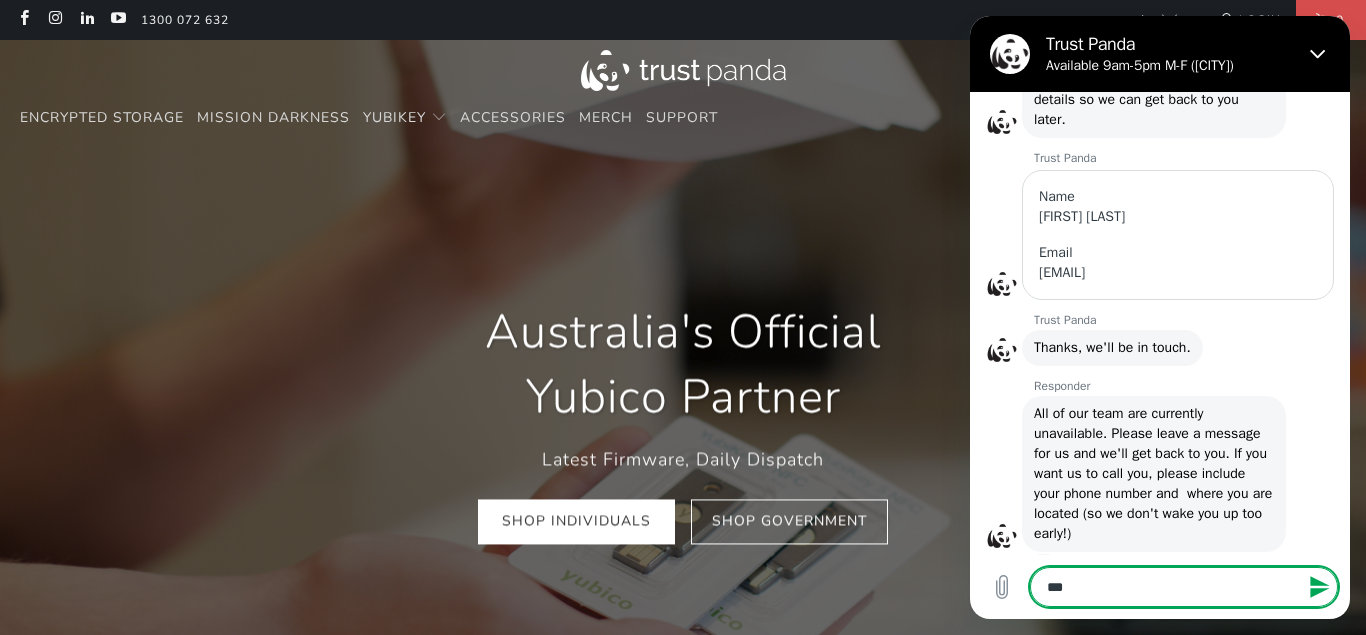 type on "****" 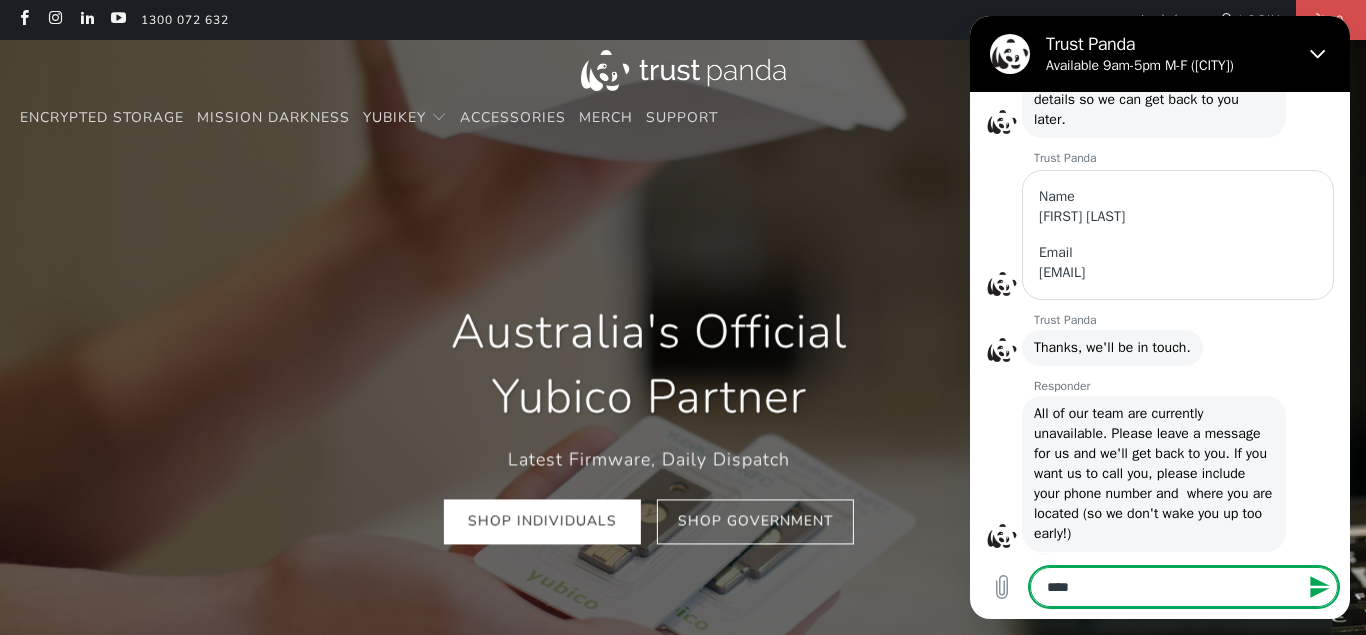 type on "*****" 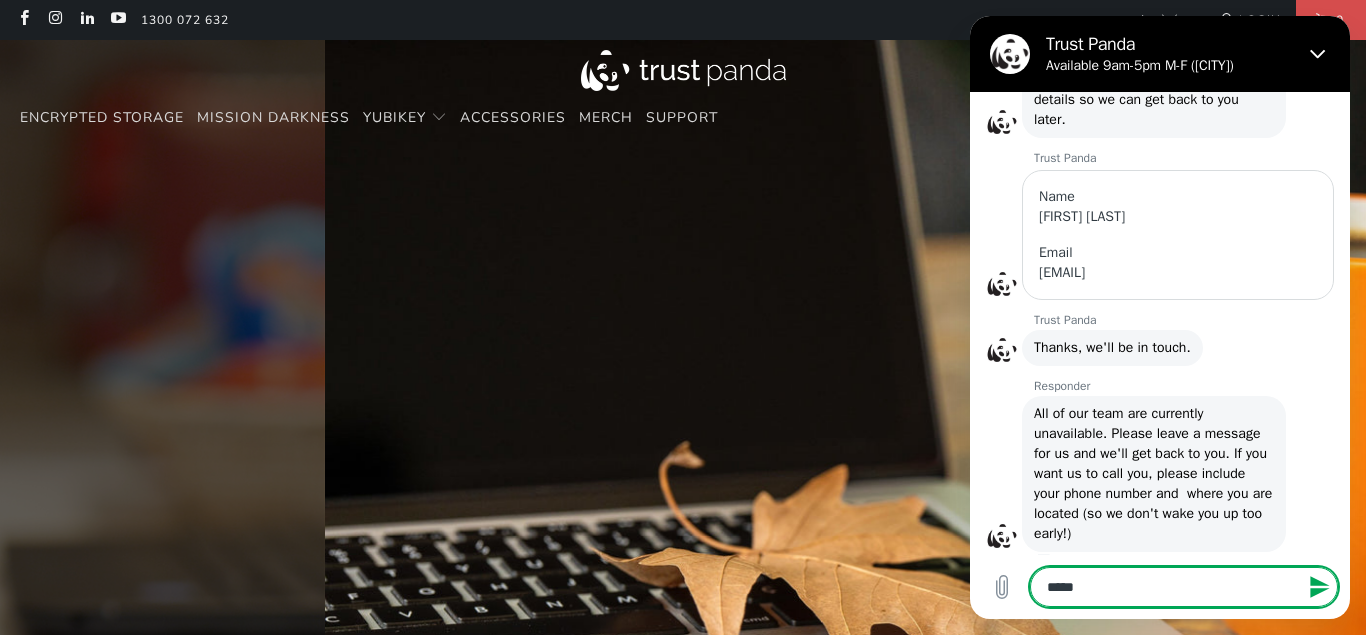 type on "******" 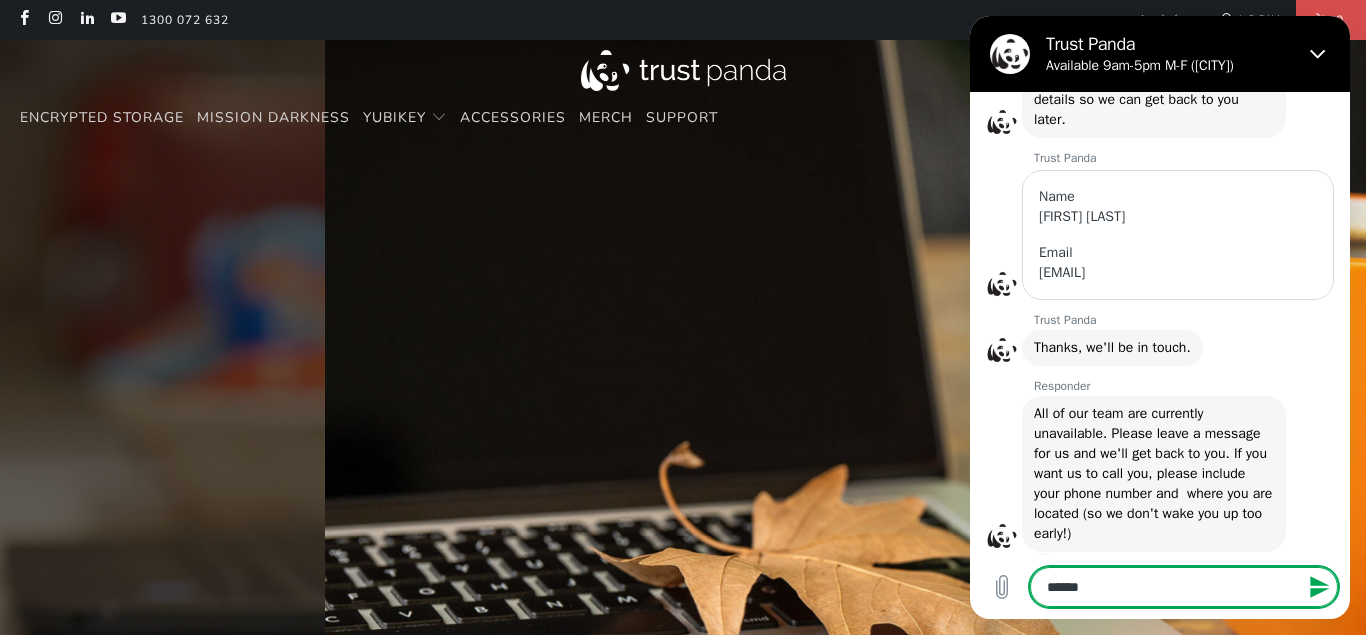 type on "*******" 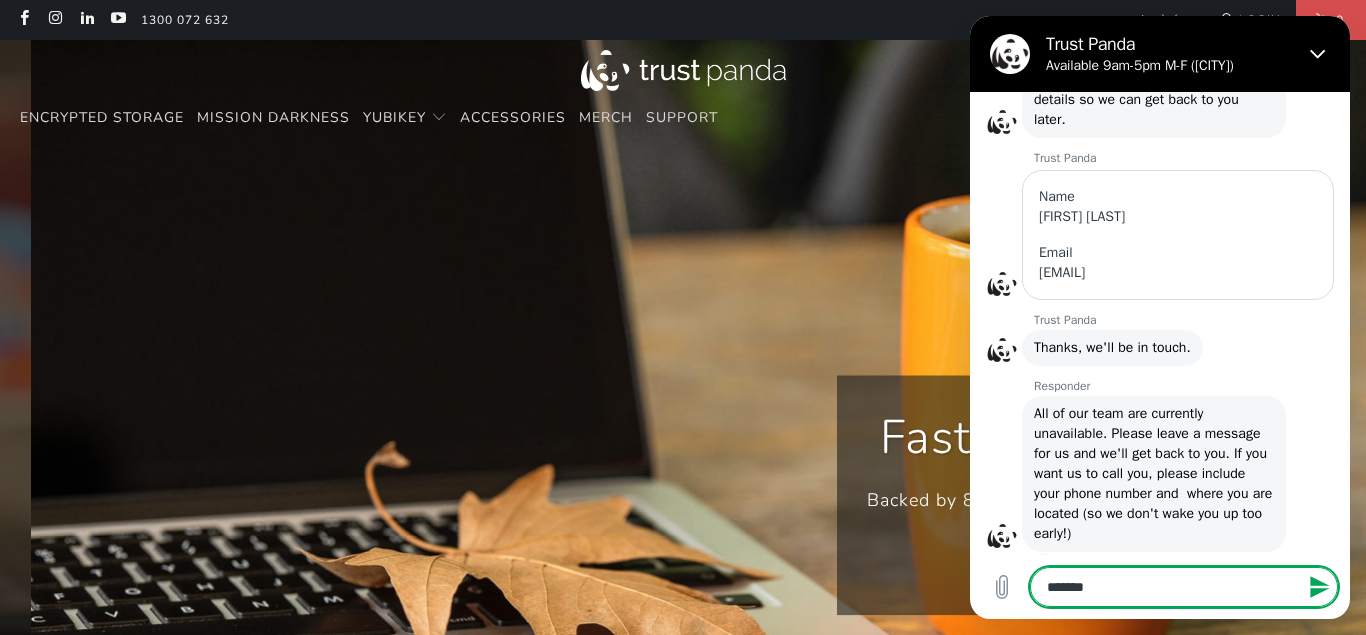 type on "********" 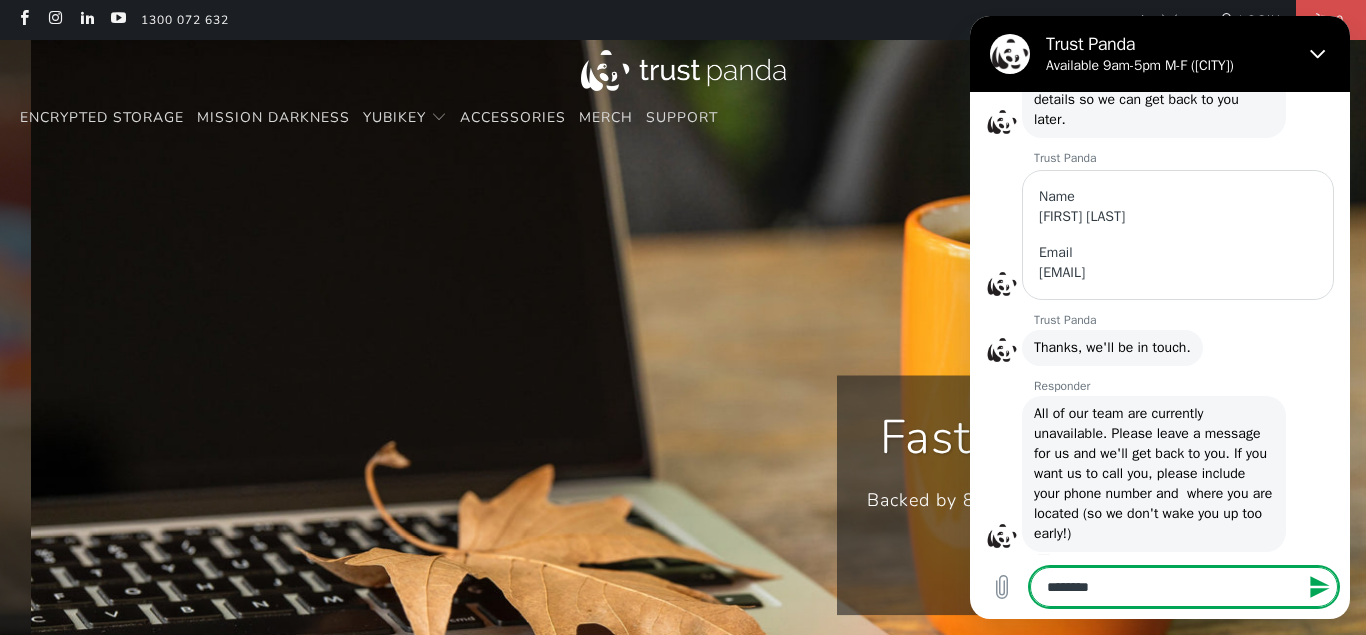 type on "*" 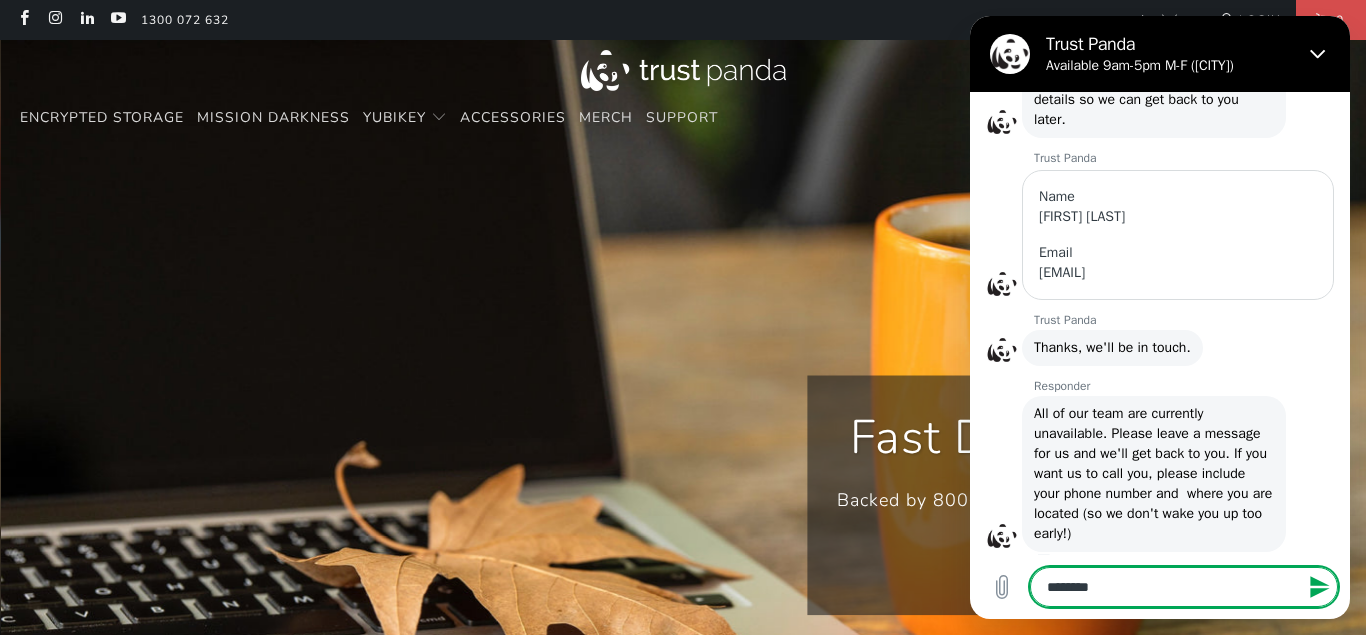 type on "*********" 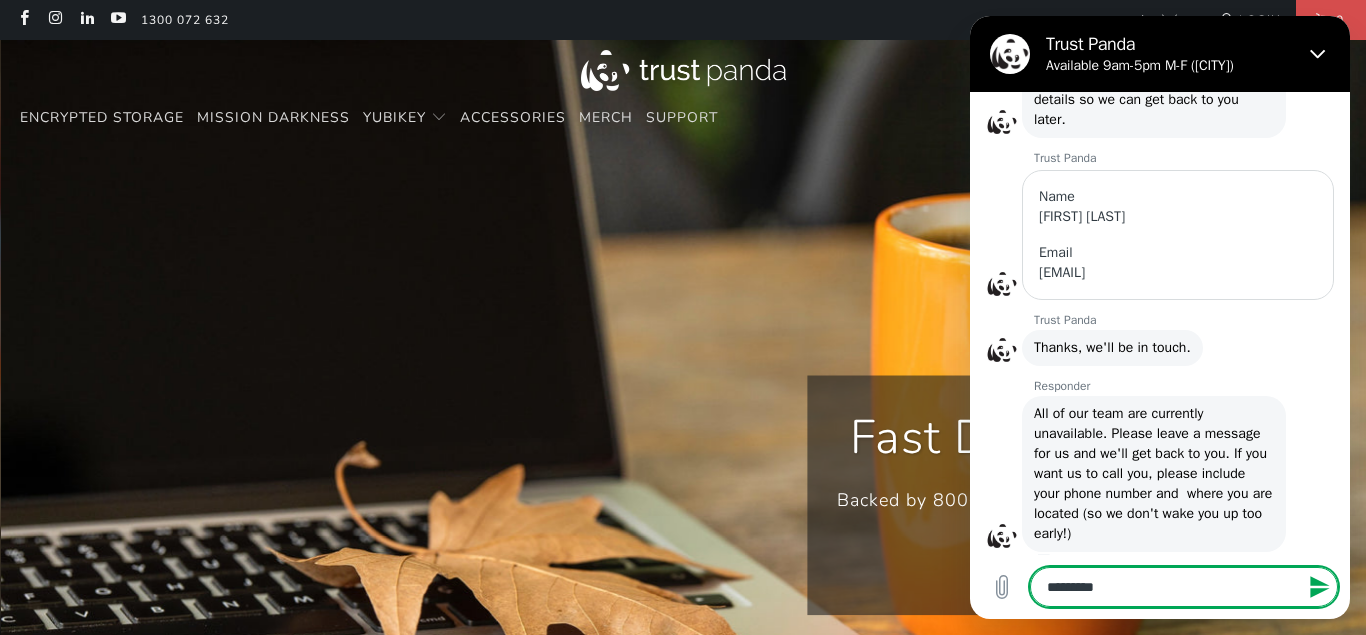 type on "**********" 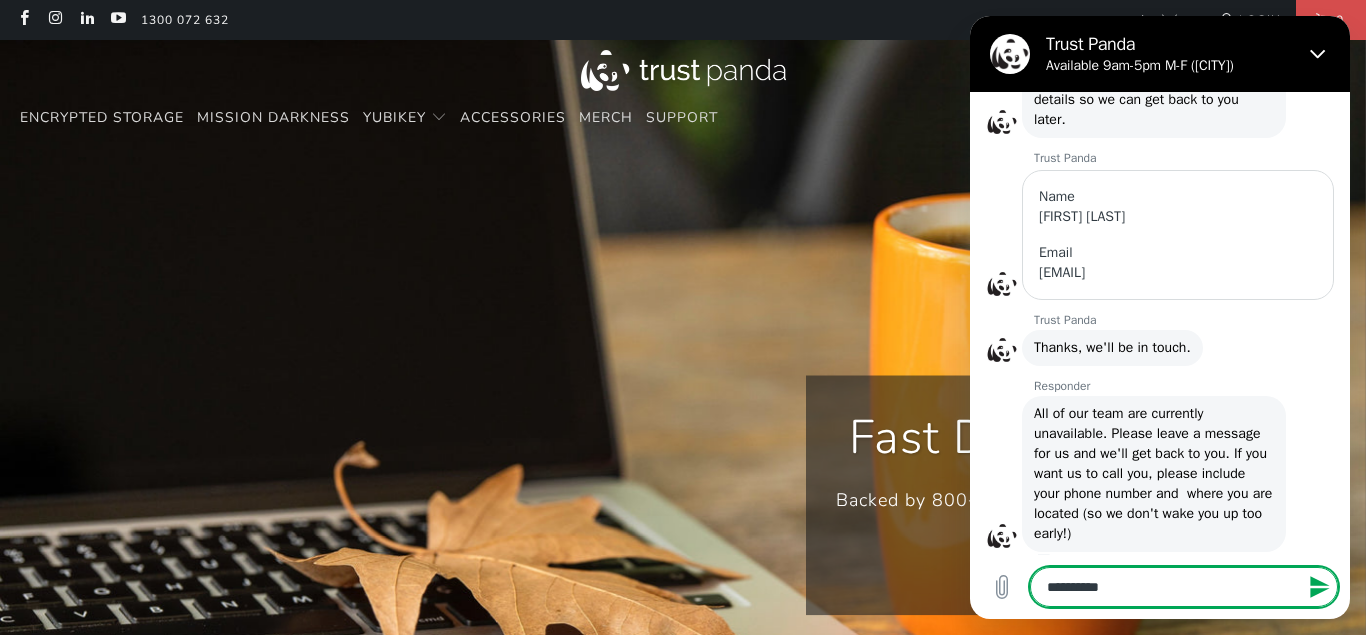 type on "**********" 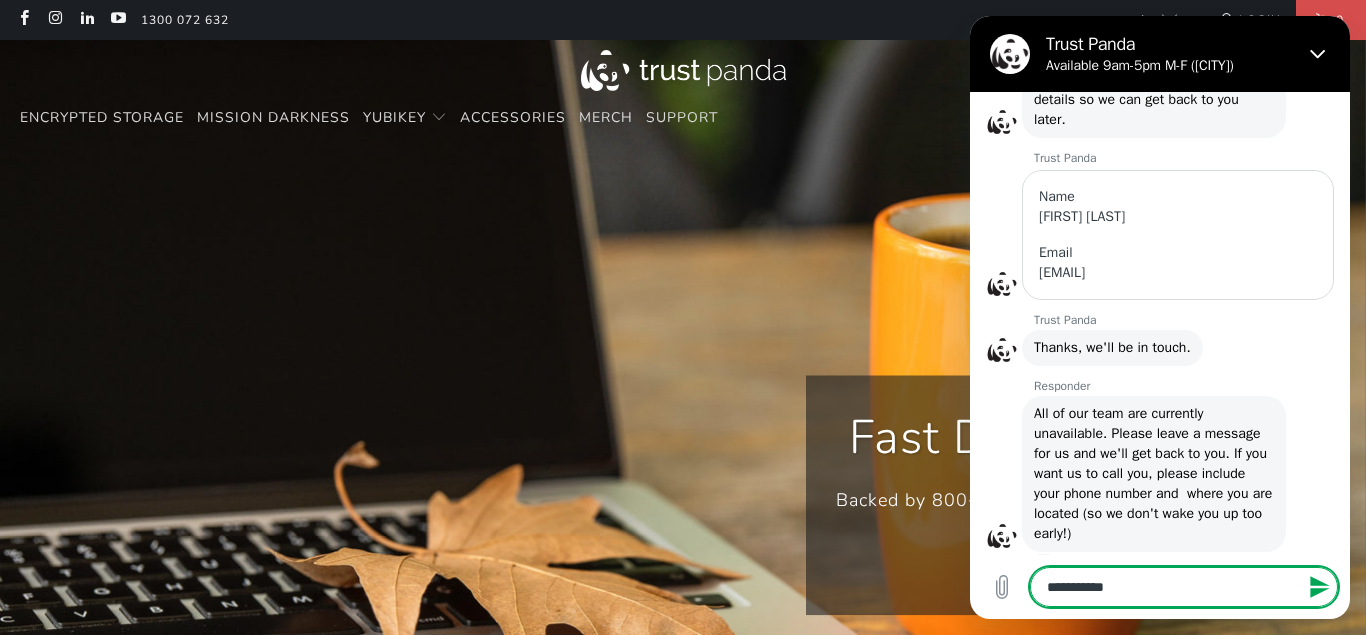 type on "**********" 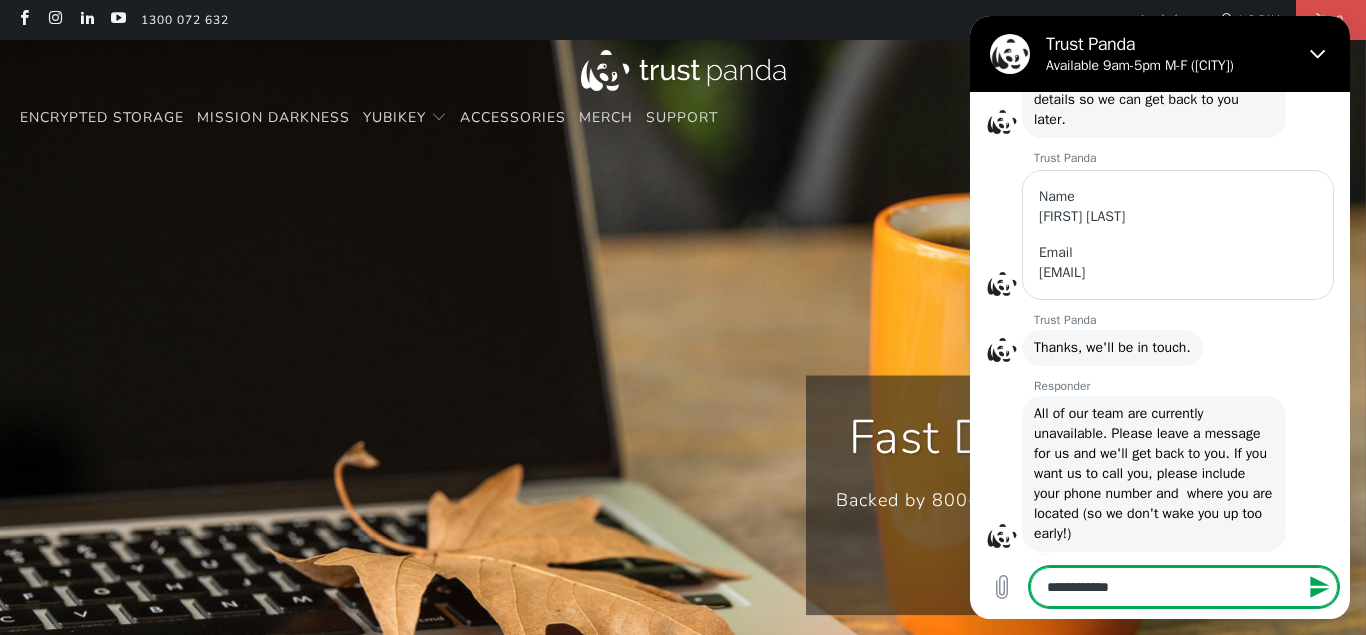 type on "**********" 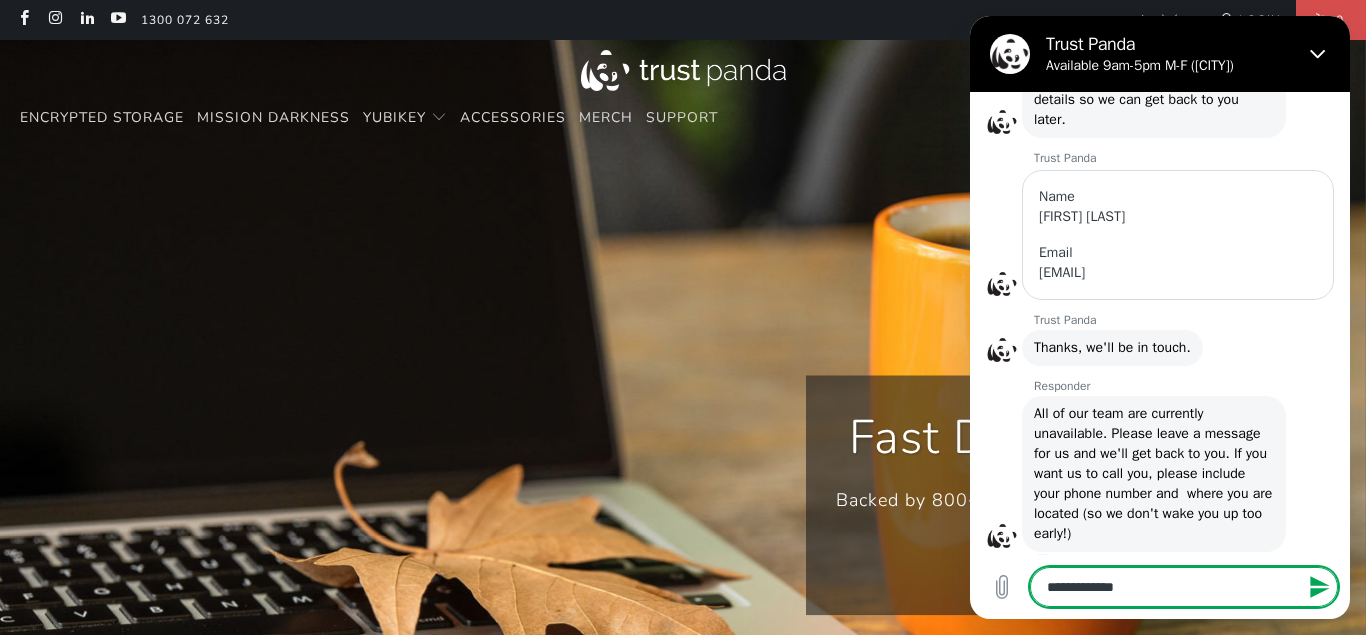 type on "**********" 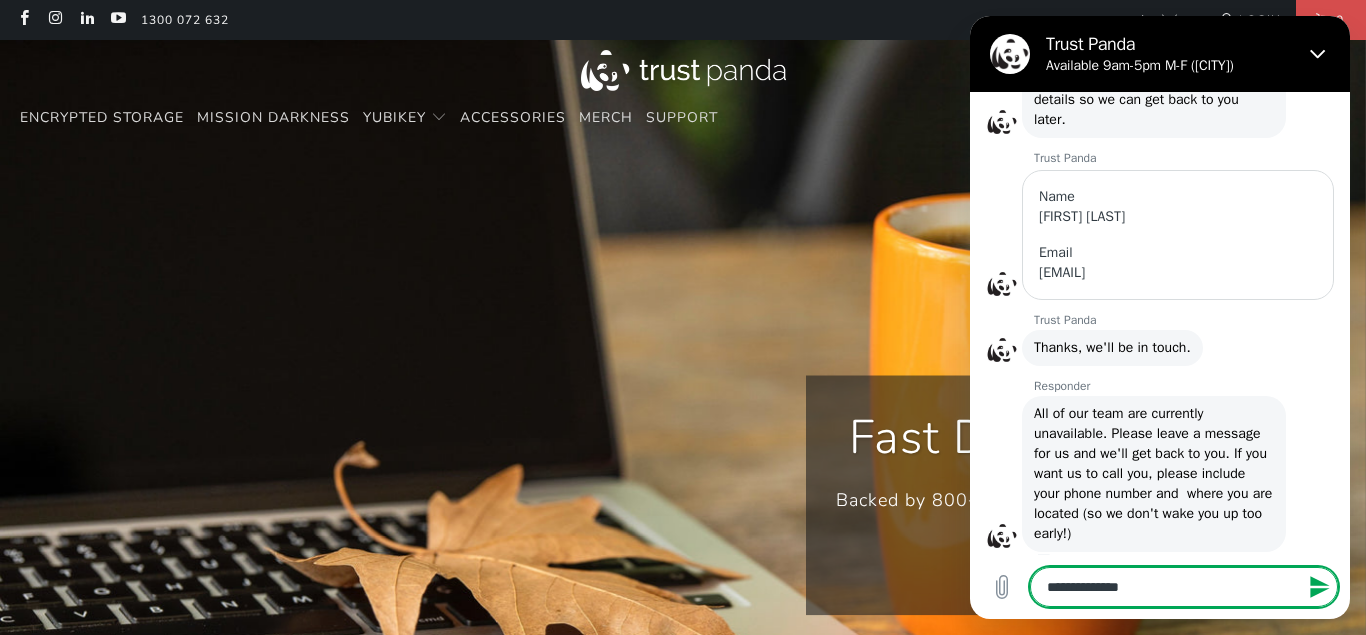 type on "*" 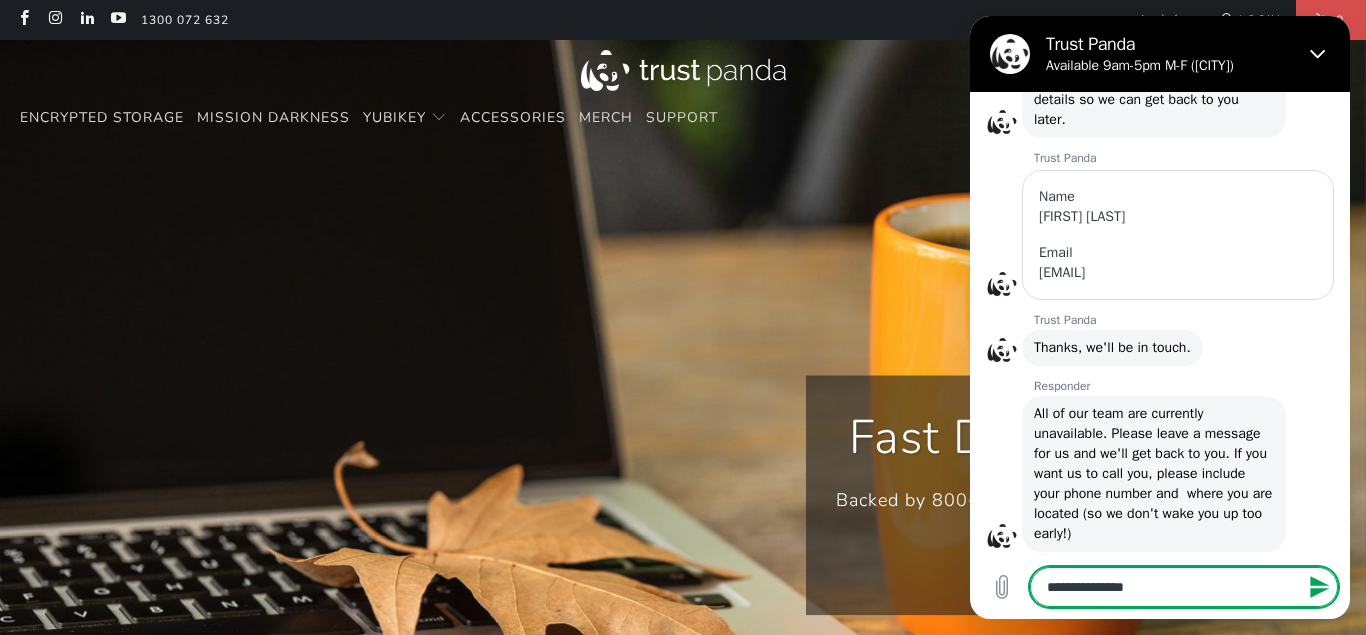 type on "**********" 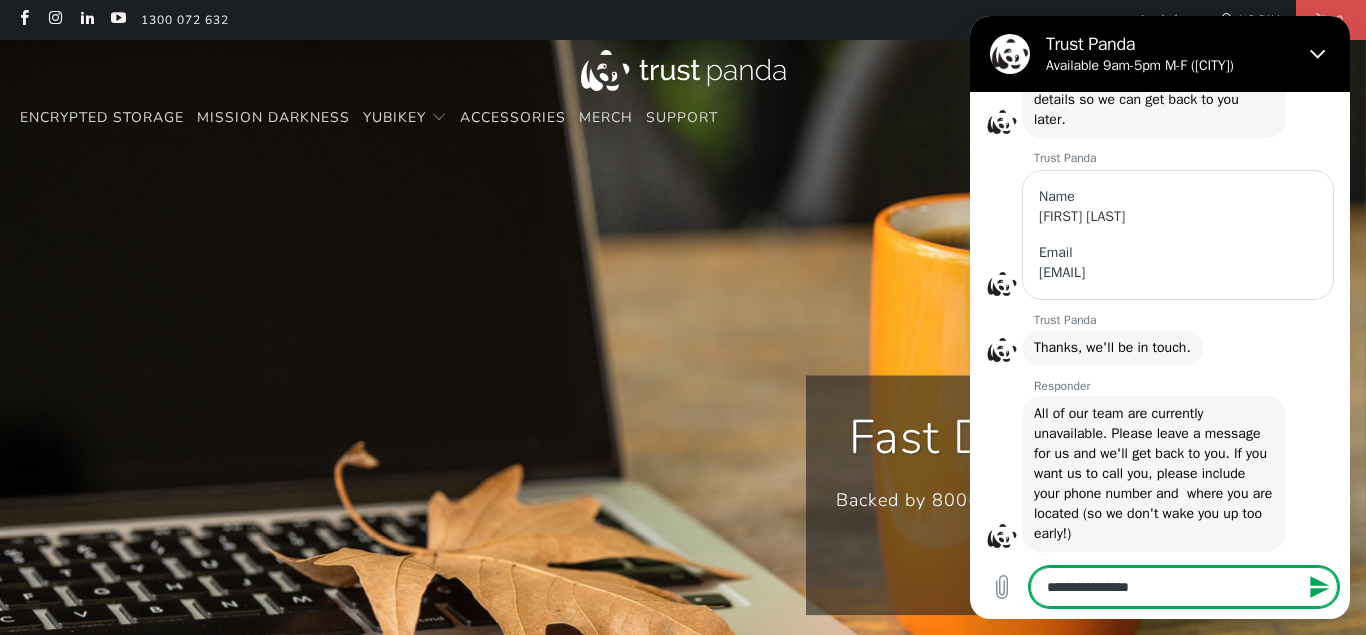 type on "**********" 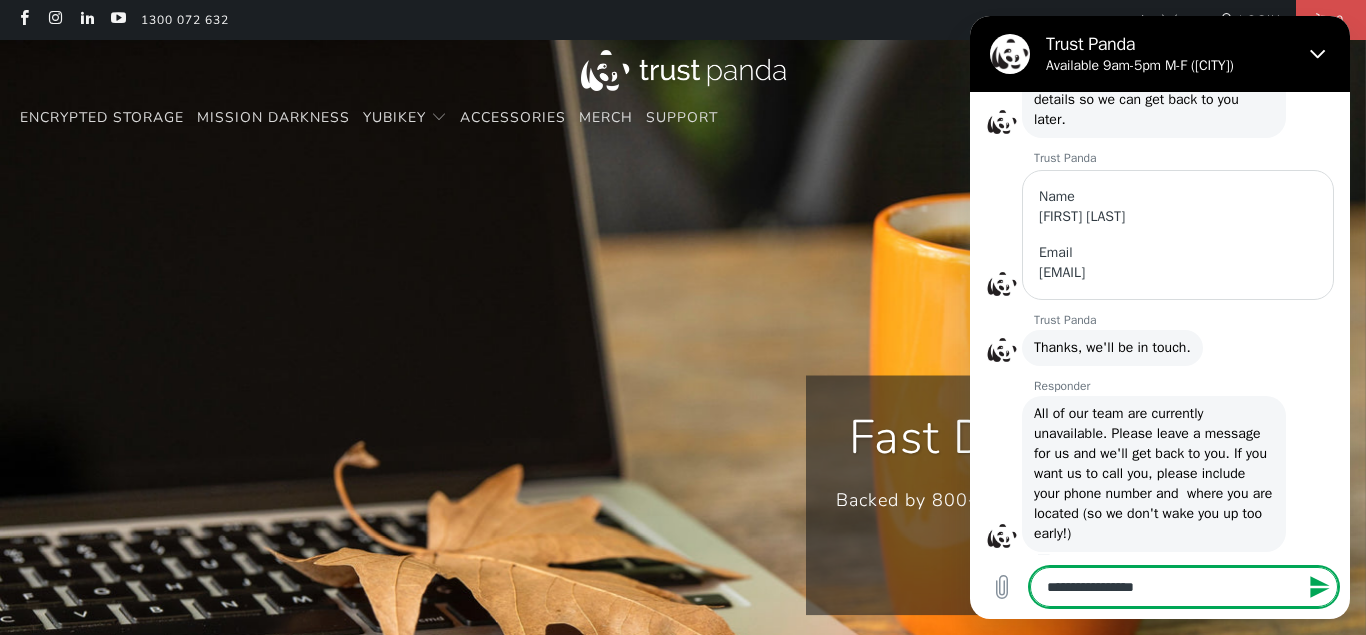 type on "**********" 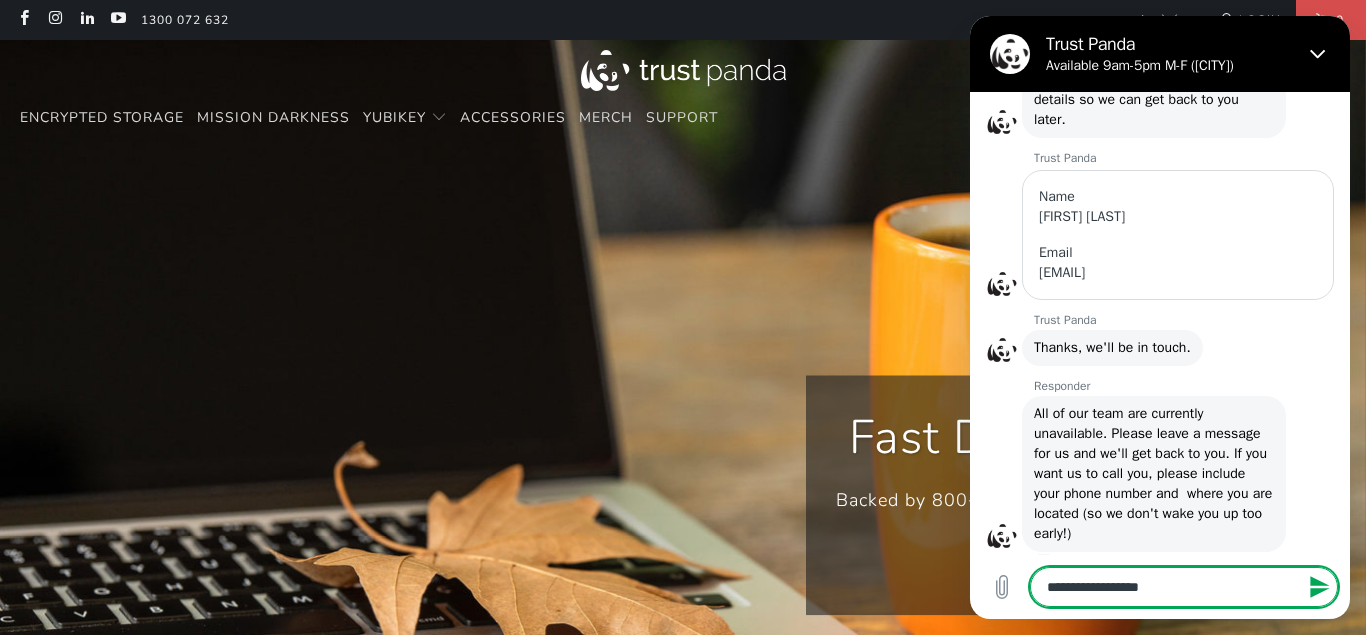 type on "*" 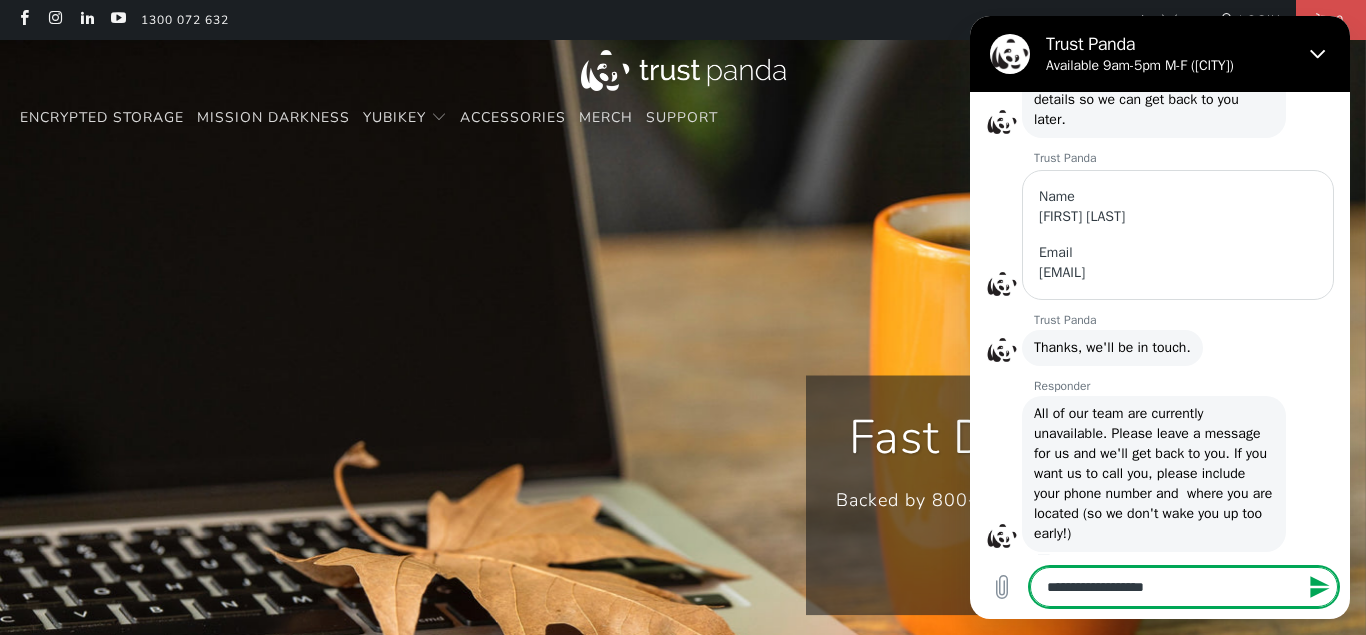 type on "**********" 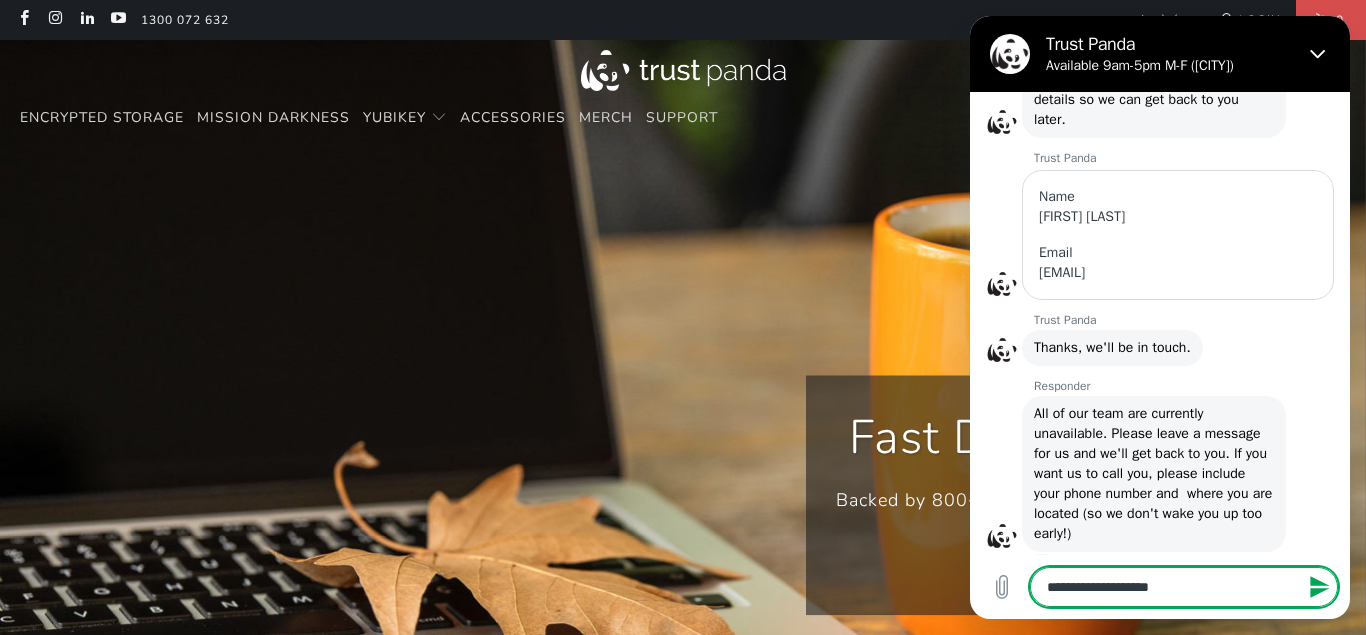 type on "*" 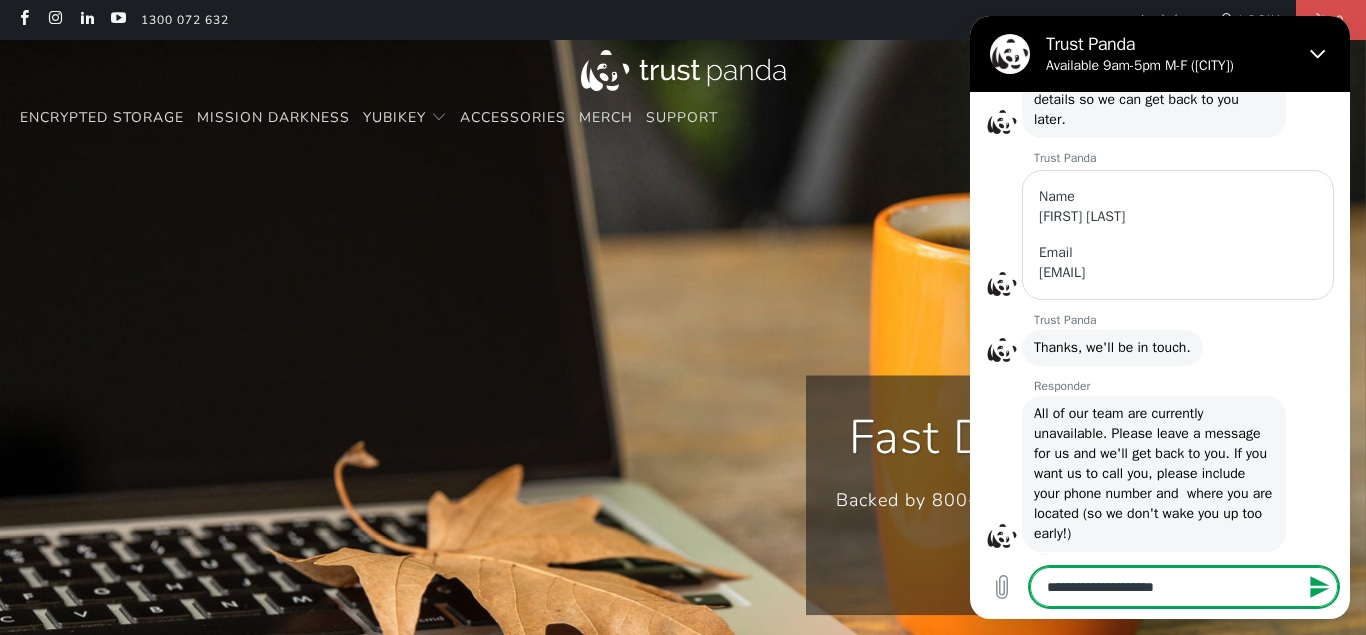 type on "**********" 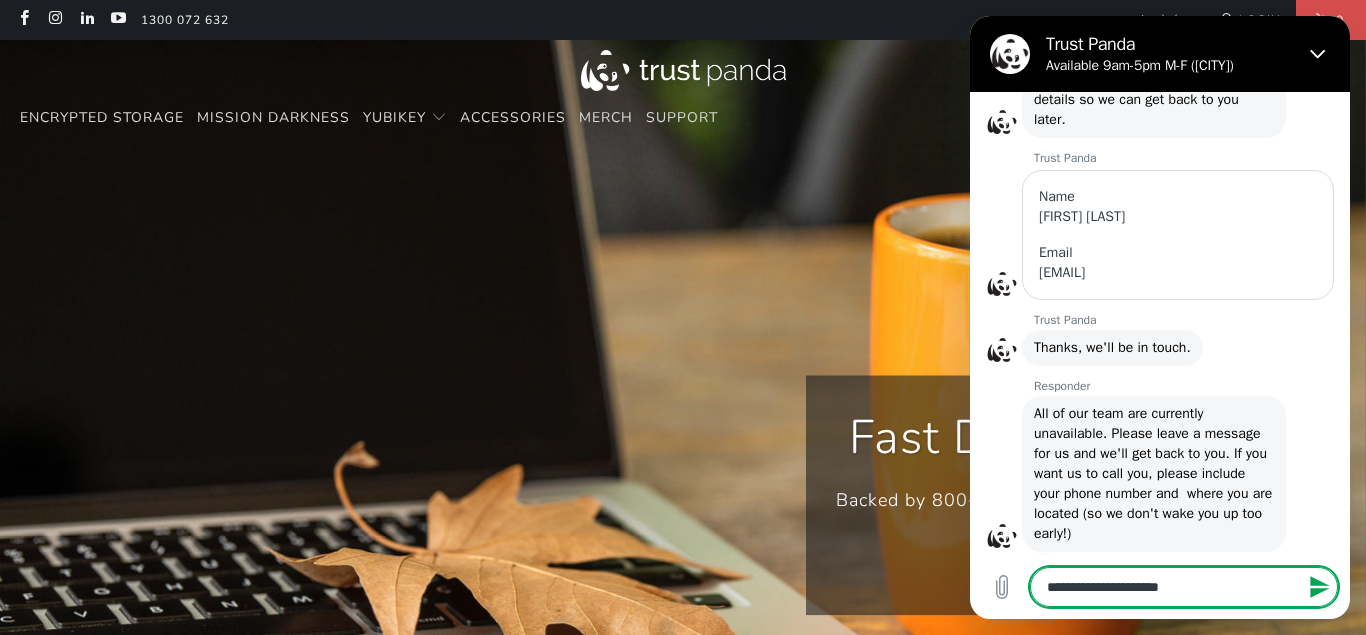 type on "**********" 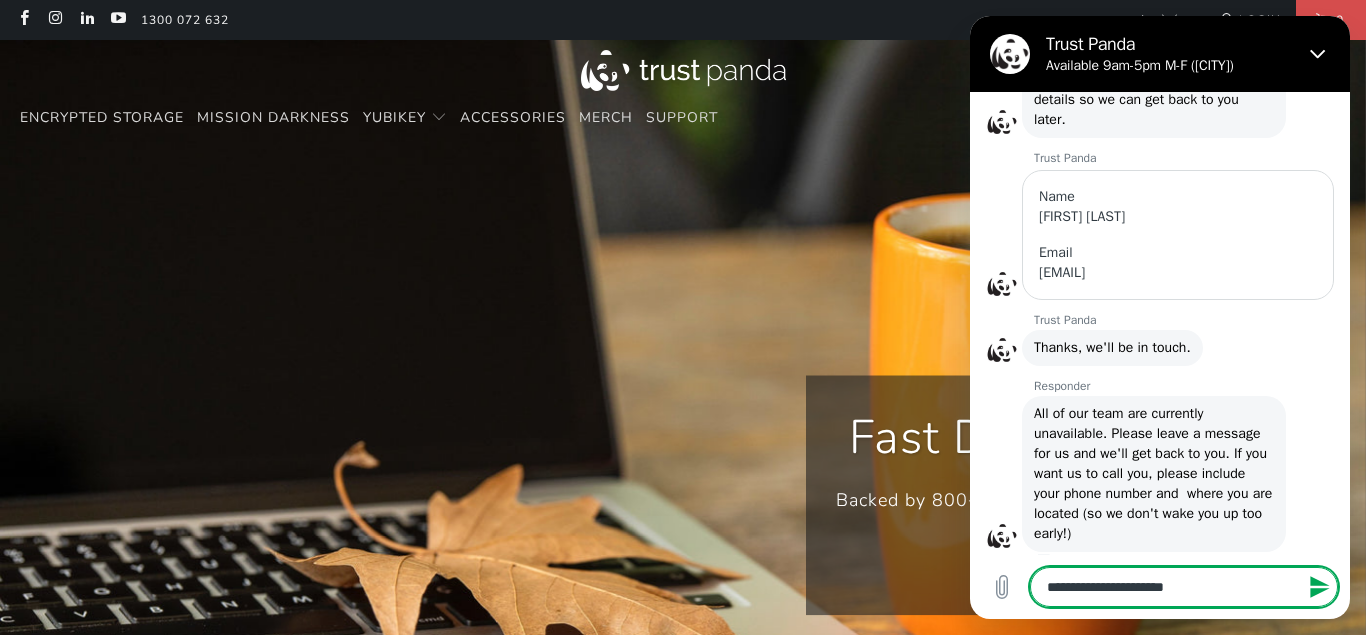 type on "**********" 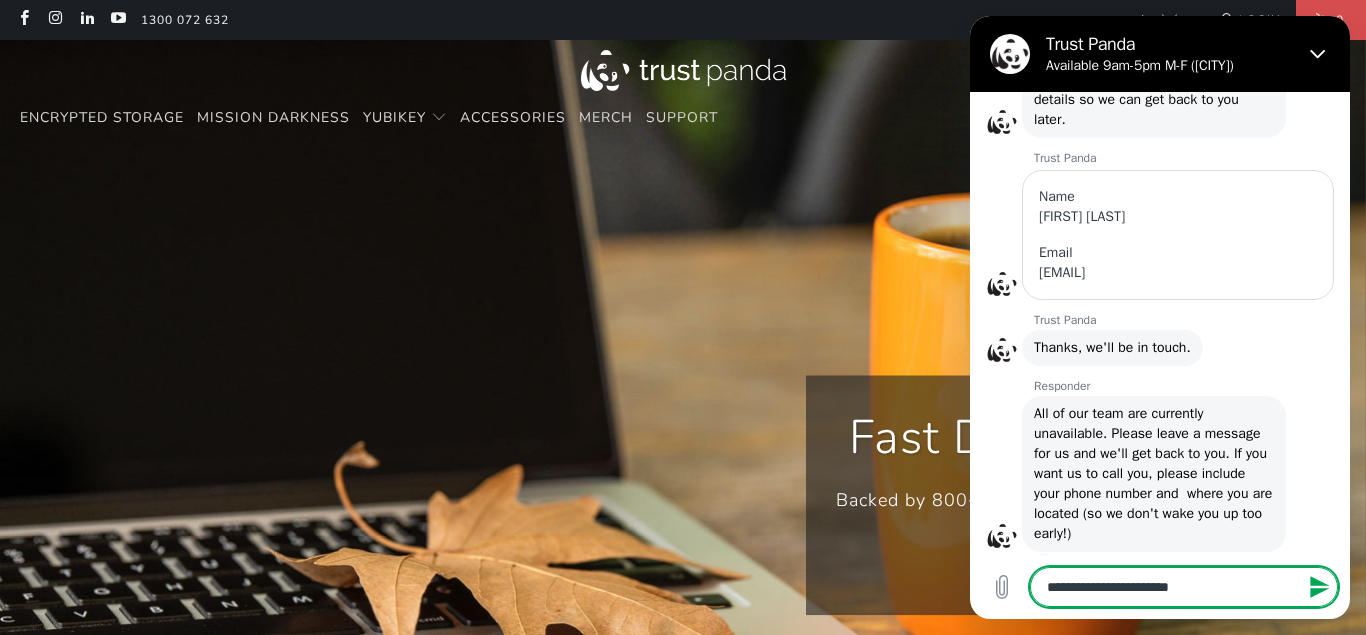 type on "**********" 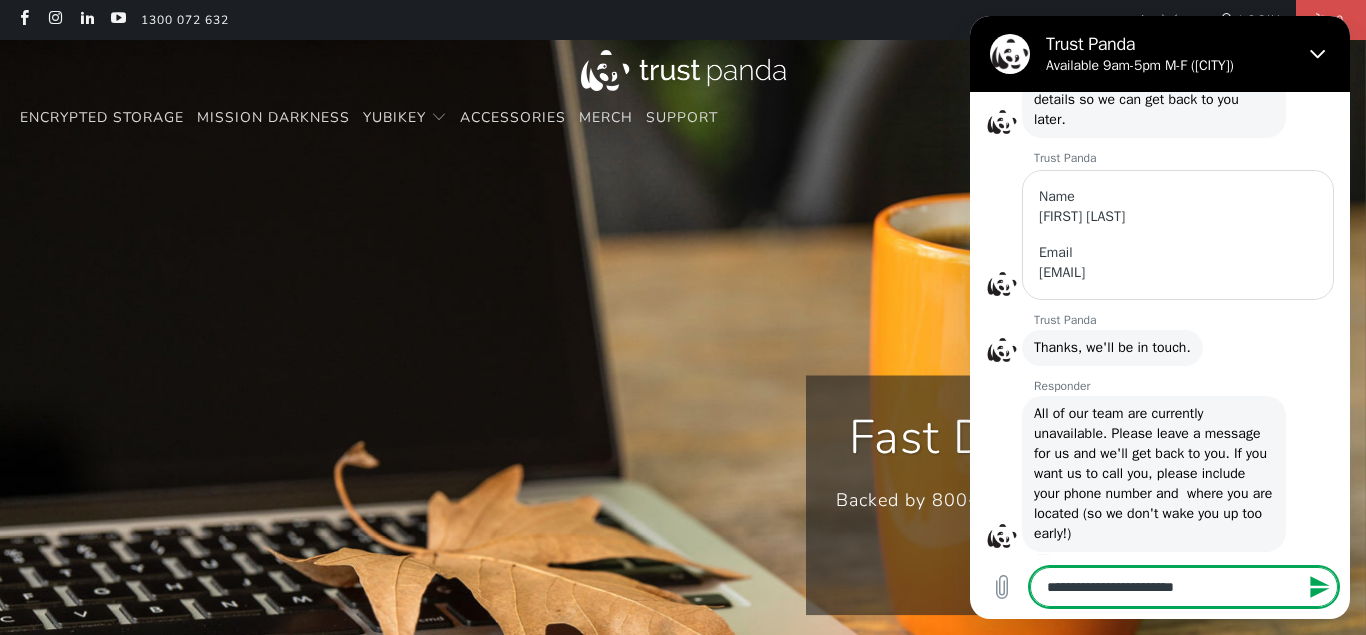 type on "**********" 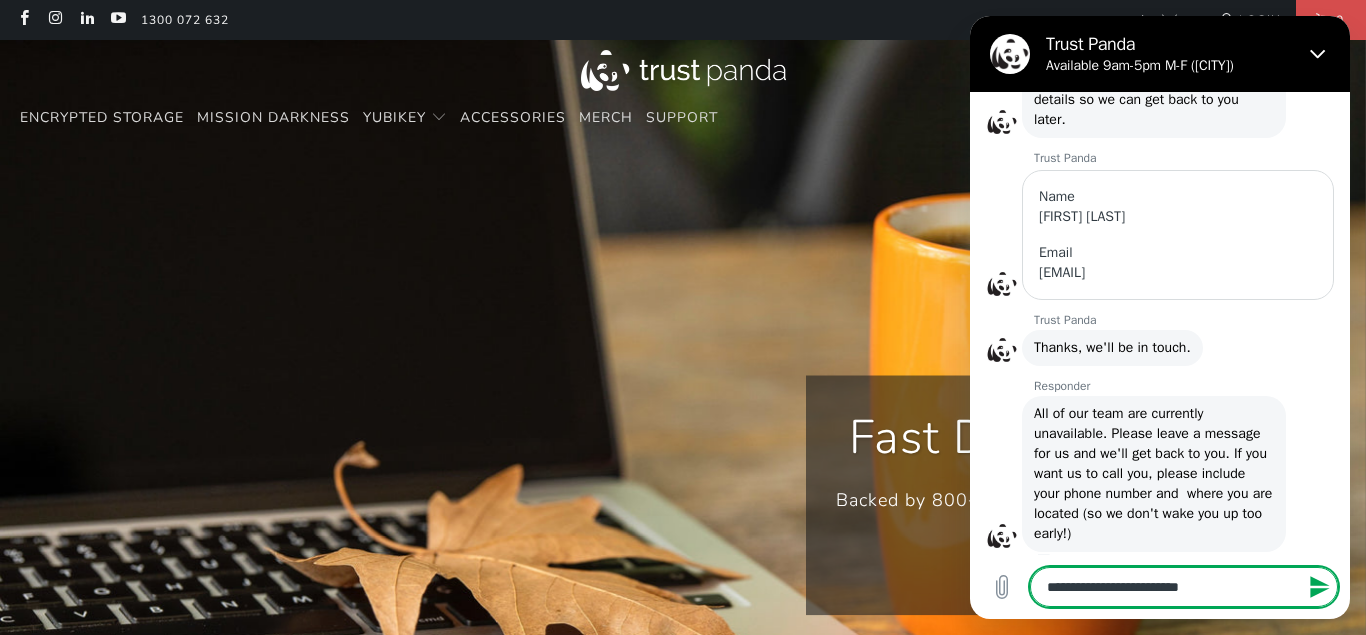 type on "**********" 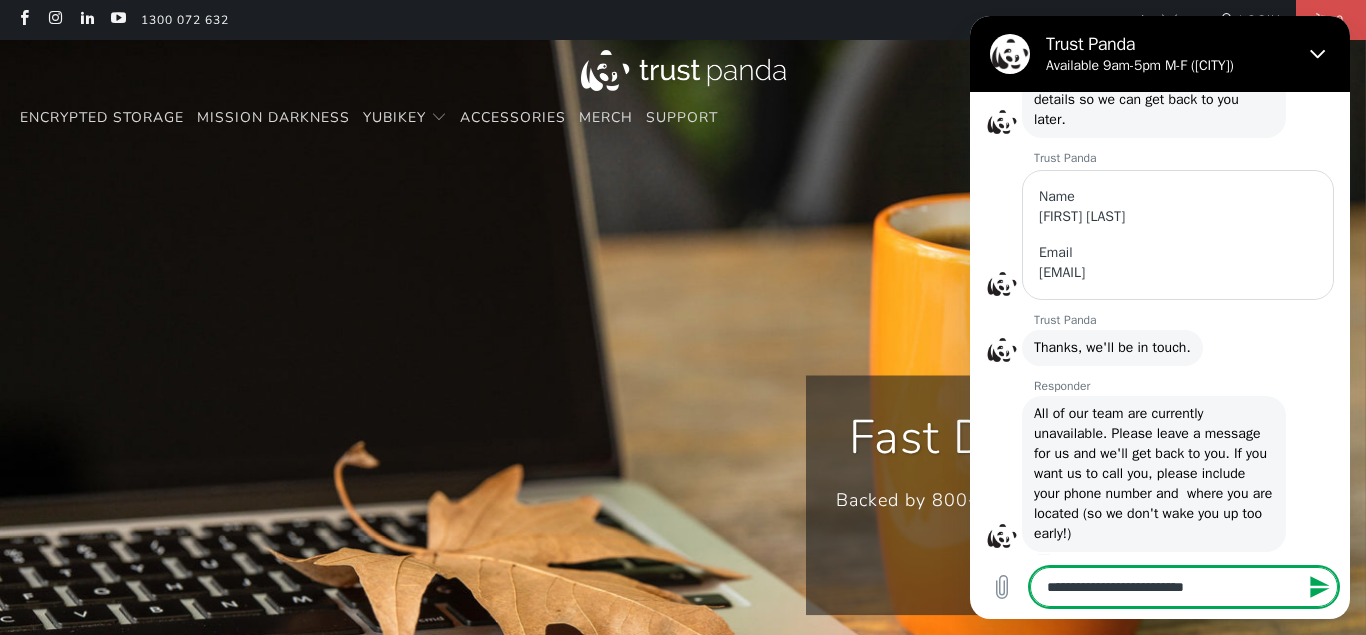 type on "**********" 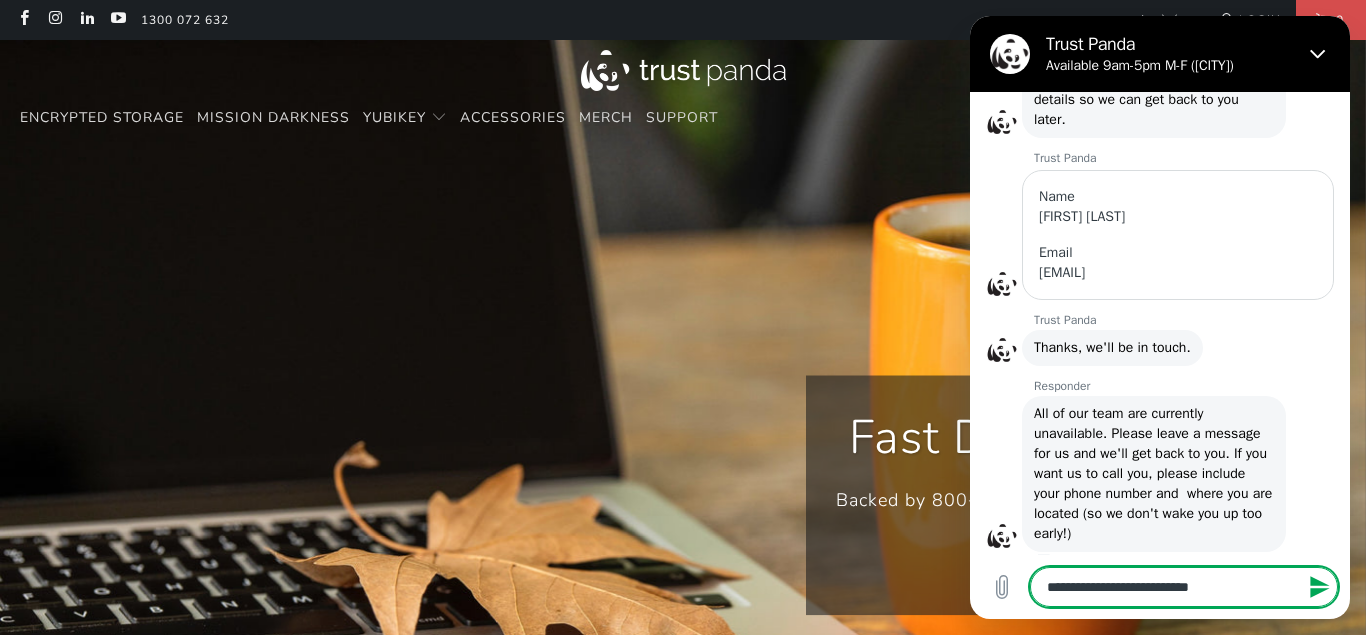type on "**********" 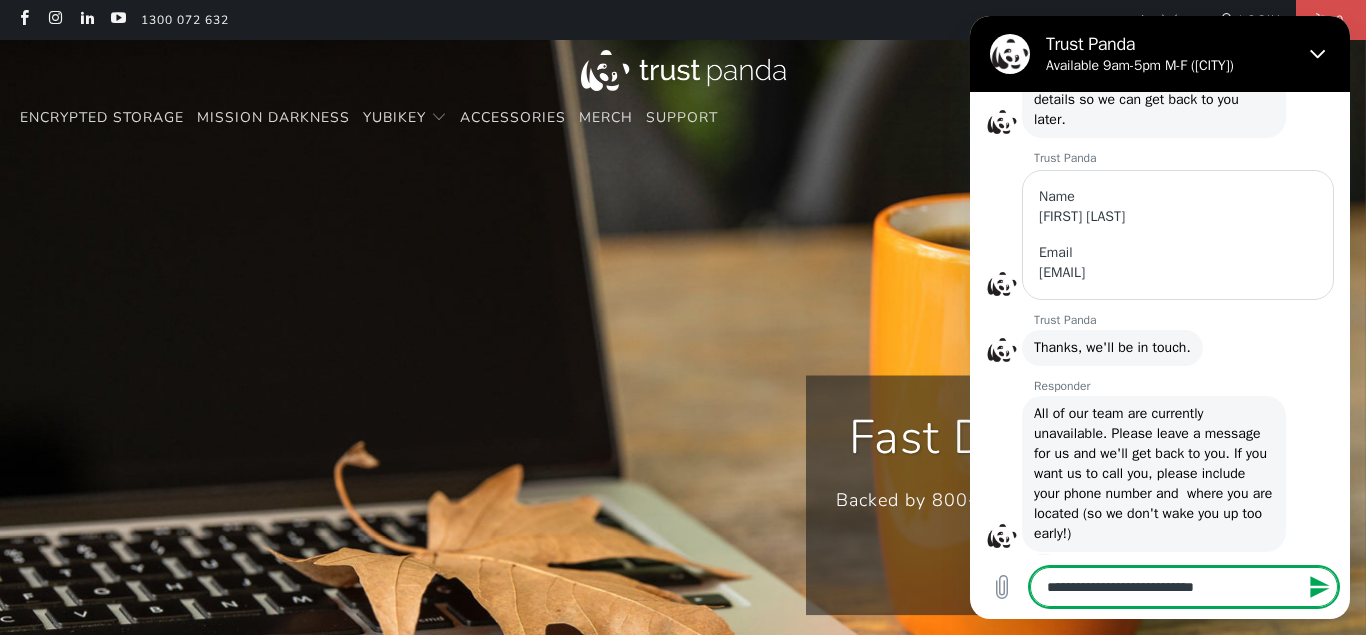 type on "**********" 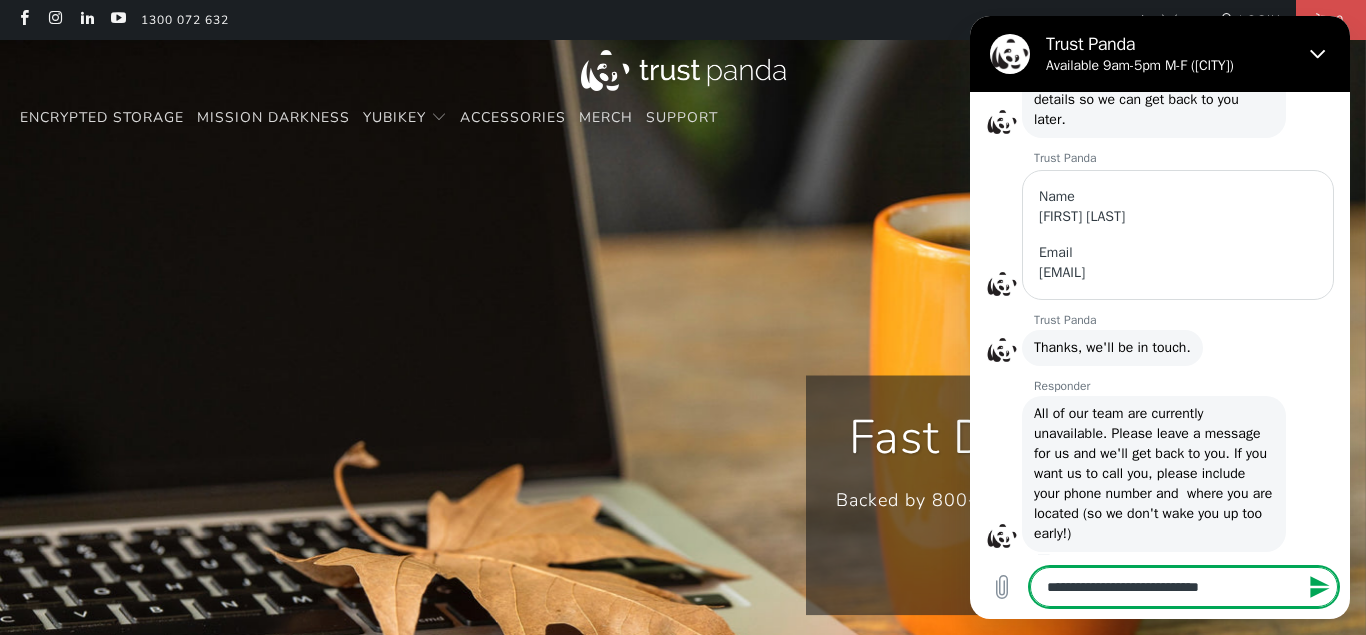 type on "**********" 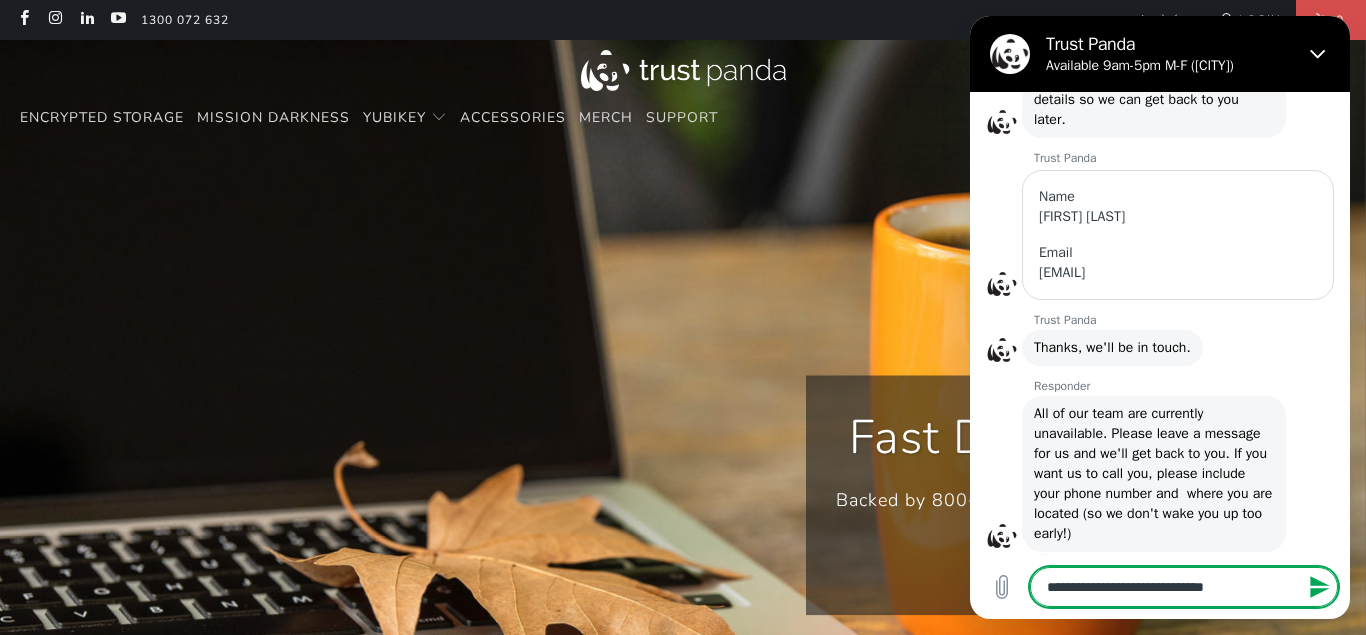 type on "**********" 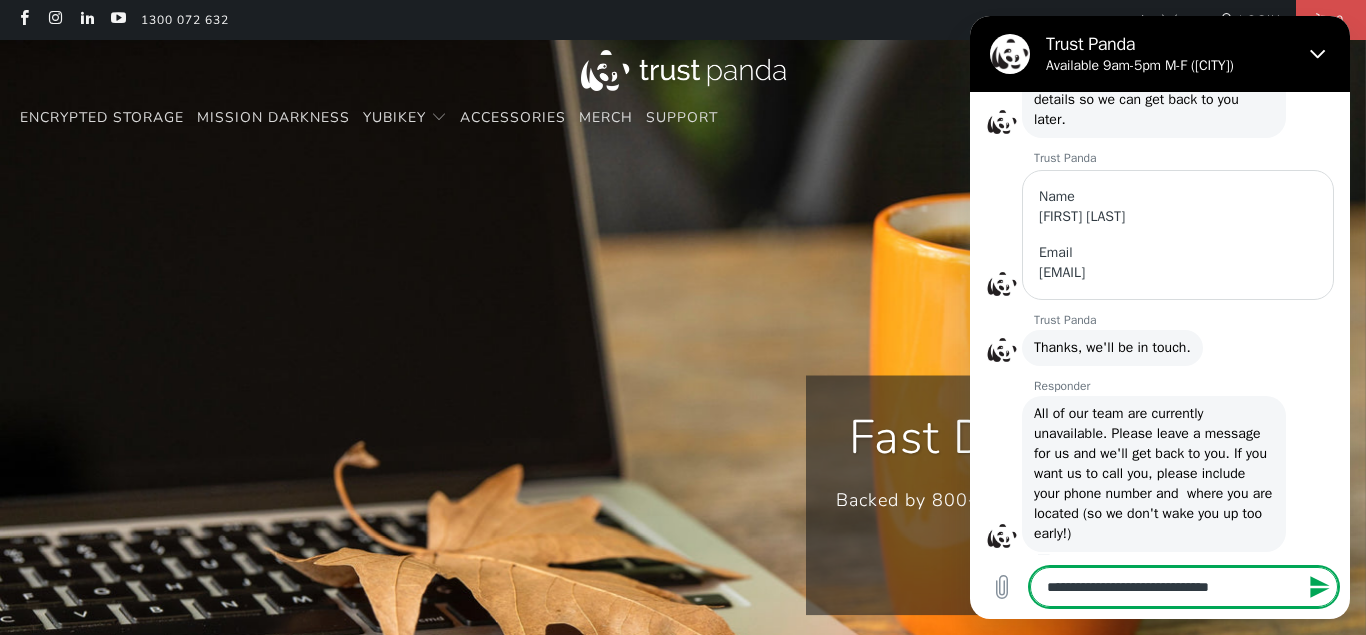 type on "**********" 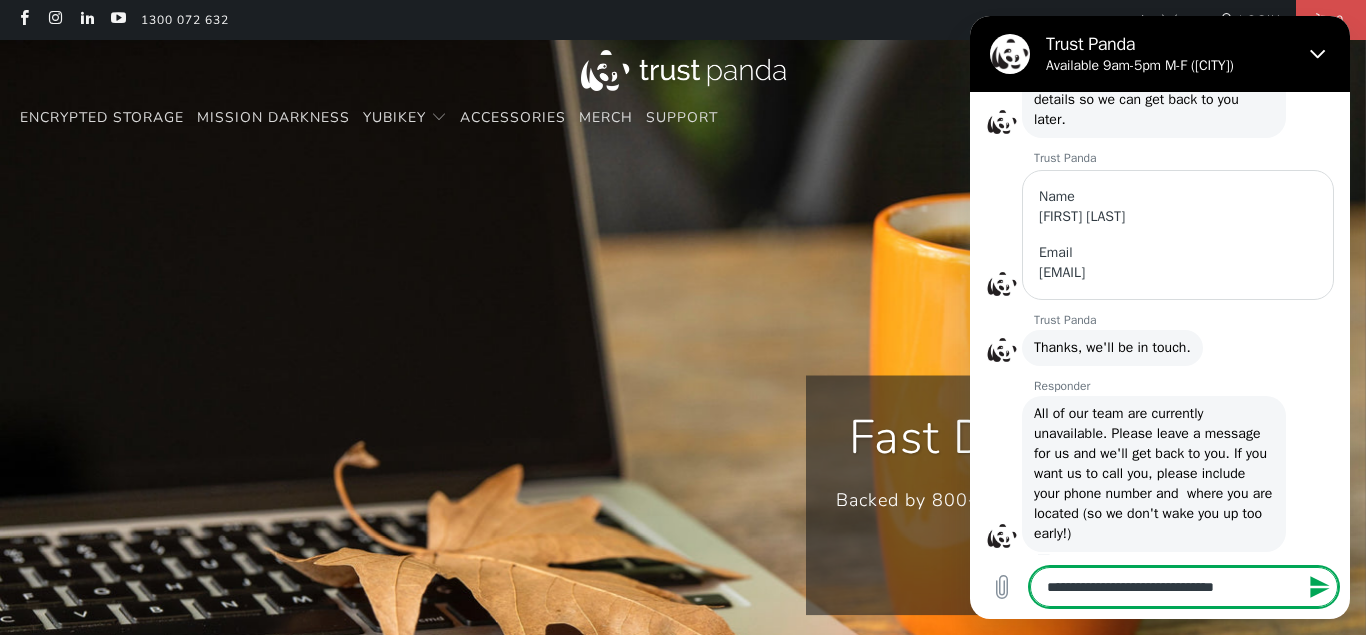 type on "**********" 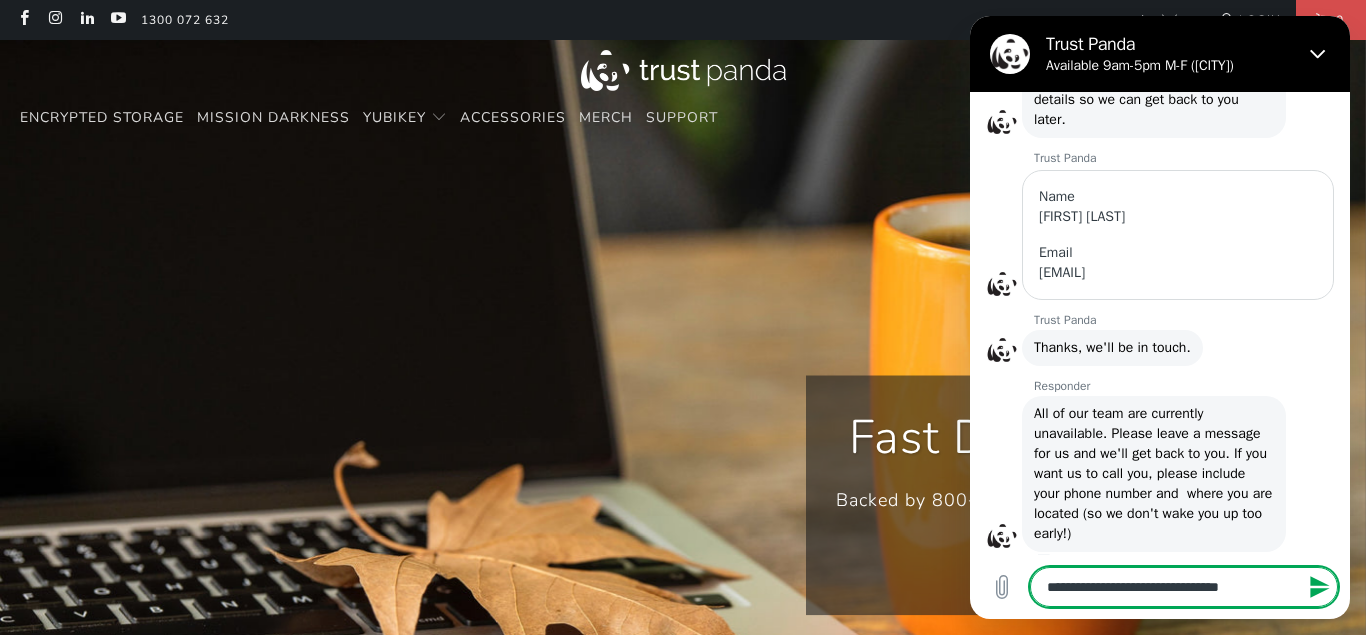 type on "**********" 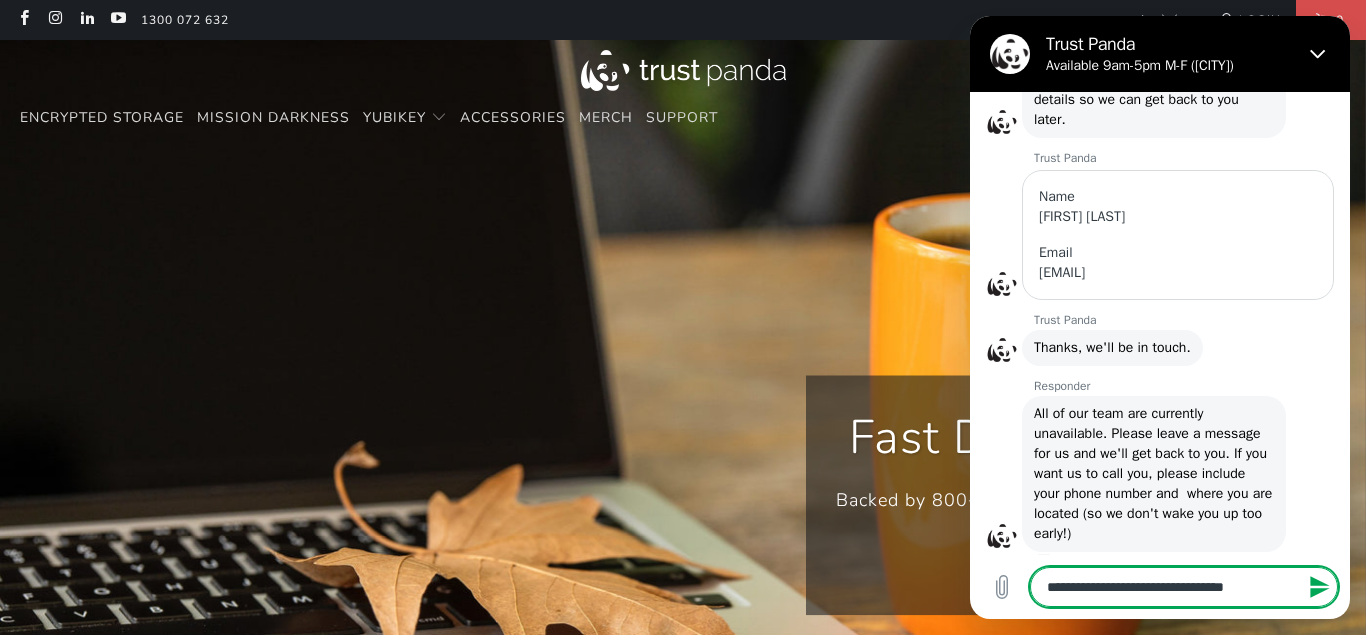 type on "**********" 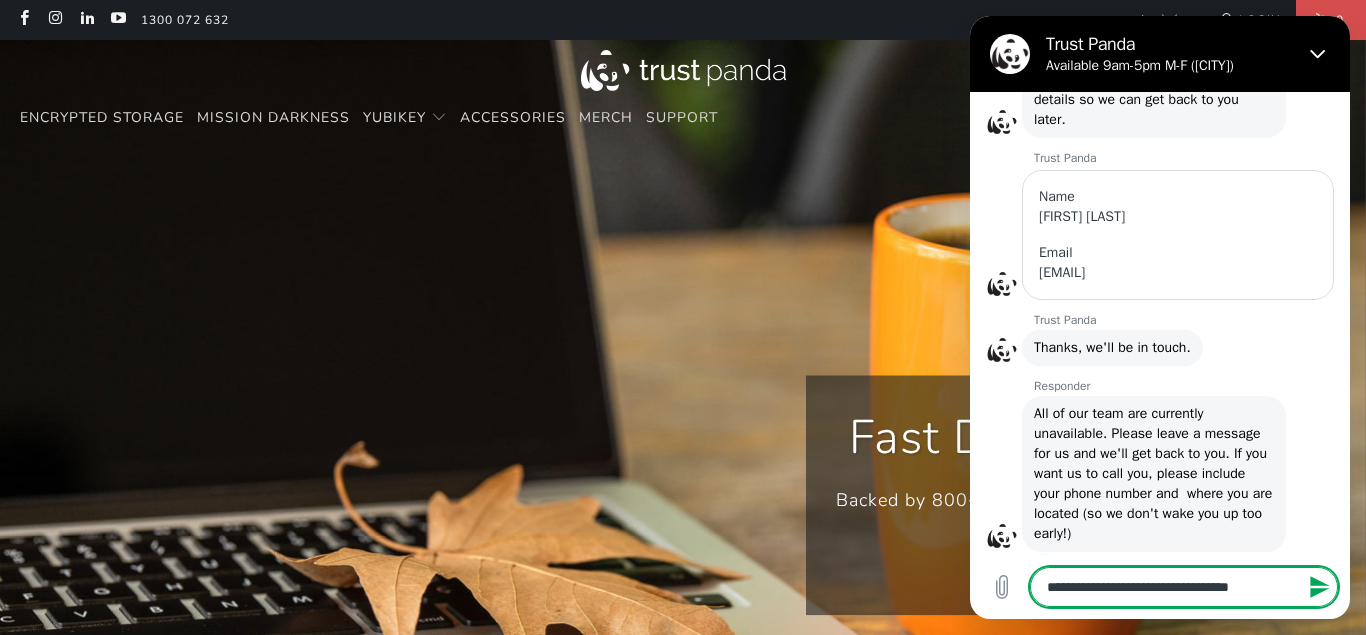 type on "**********" 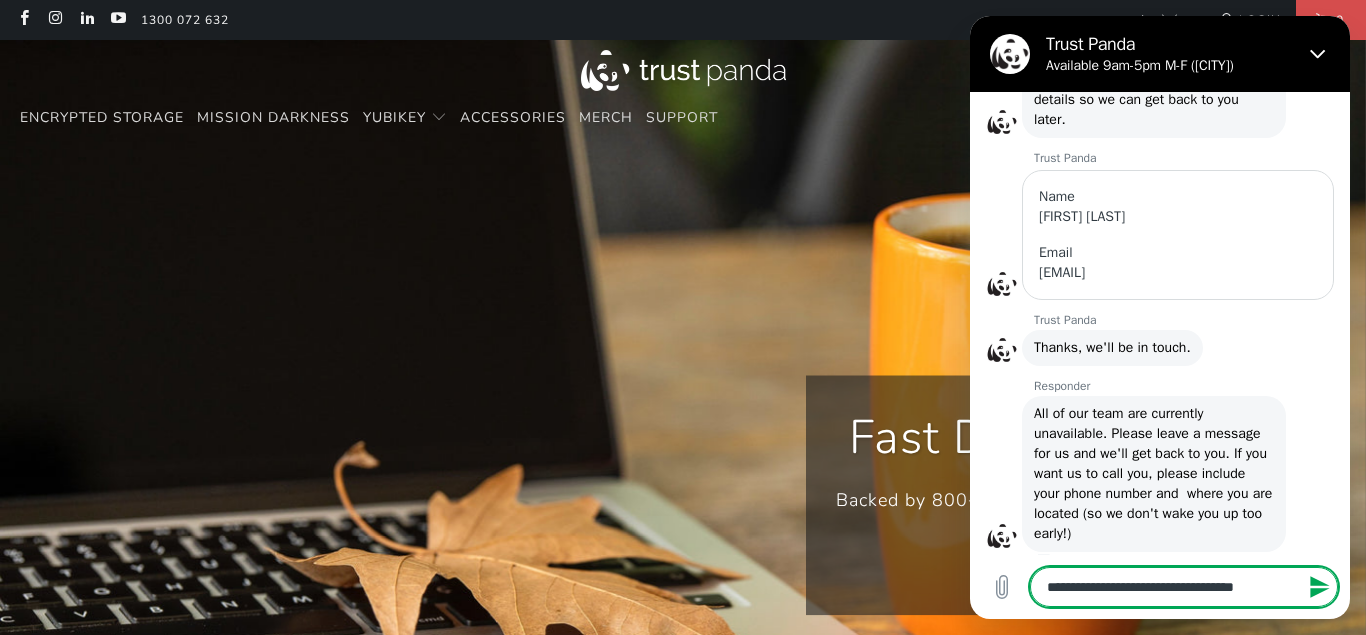 type on "**********" 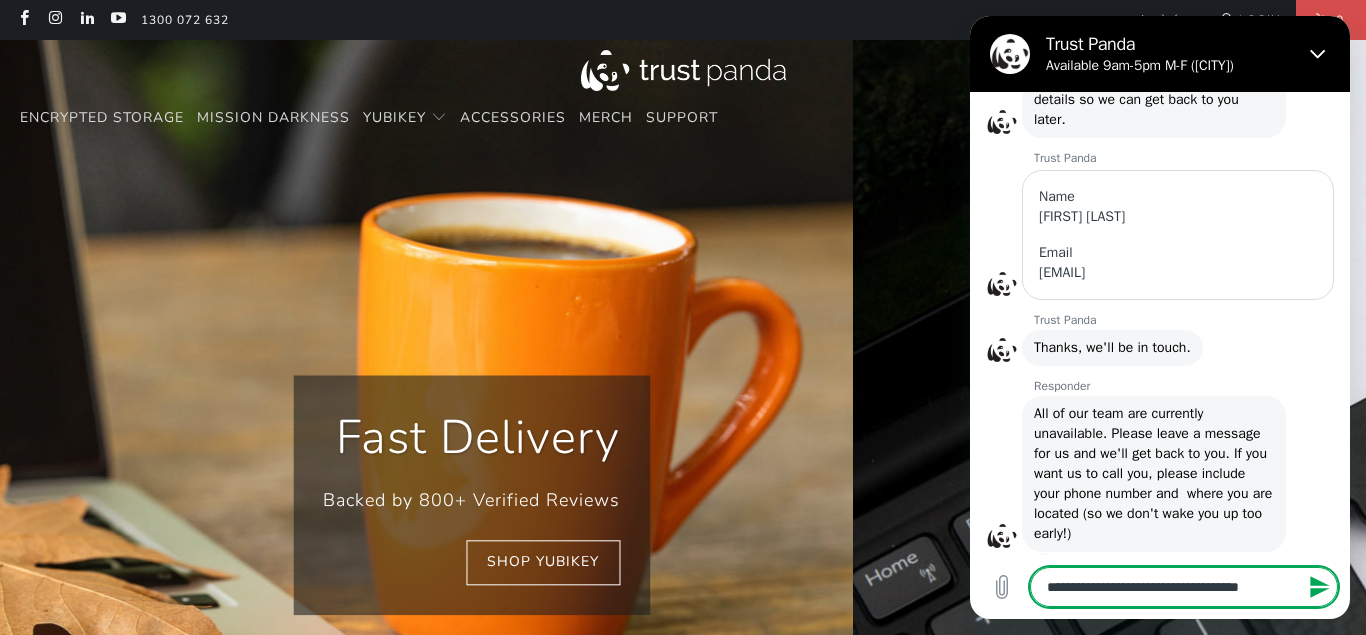 type on "**********" 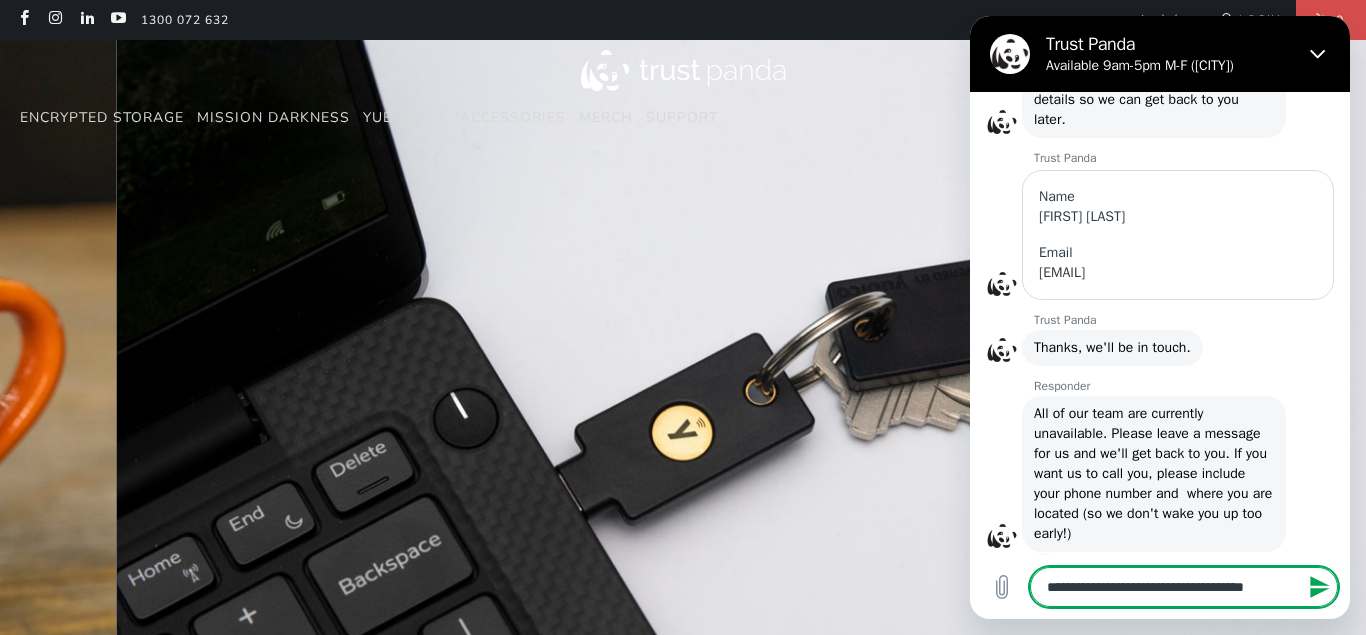 type 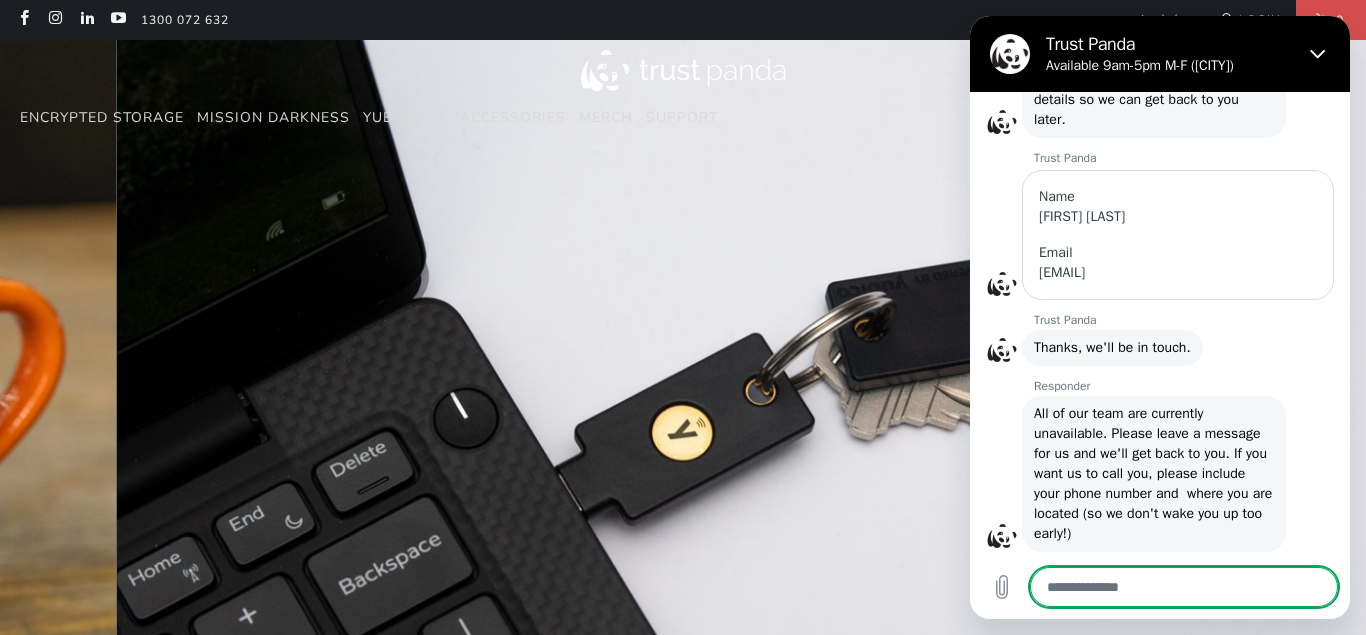 scroll, scrollTop: 0, scrollLeft: 2988, axis: horizontal 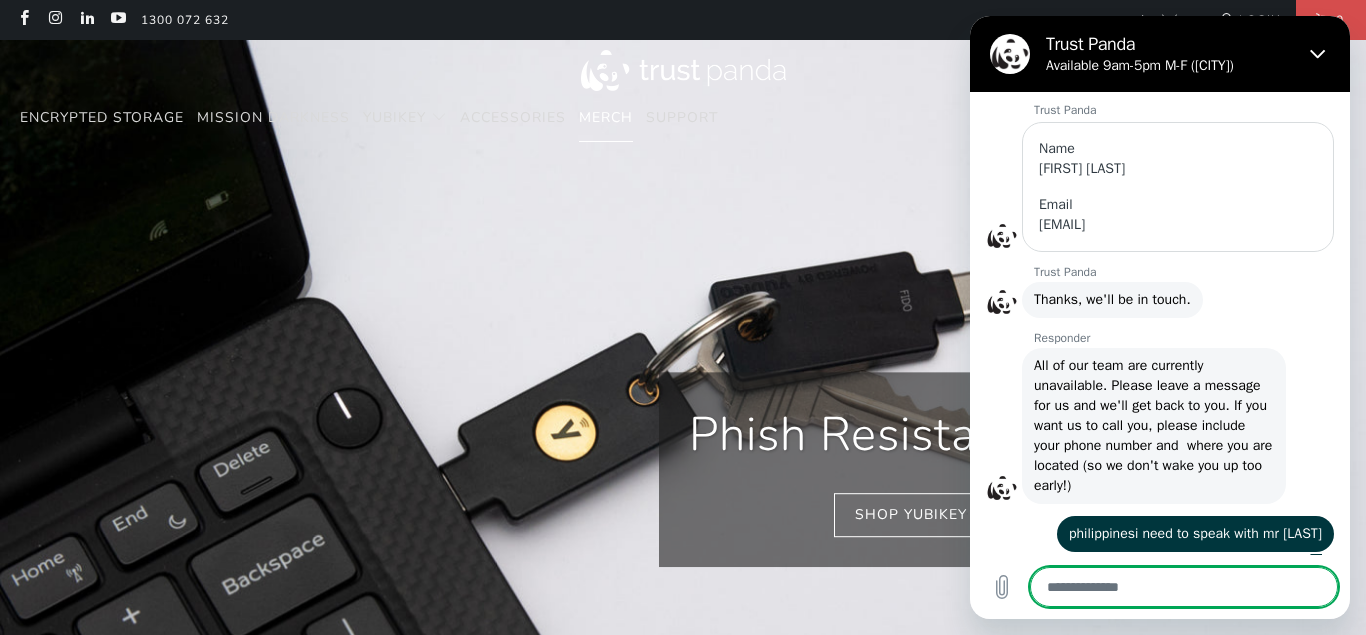 type on "*" 